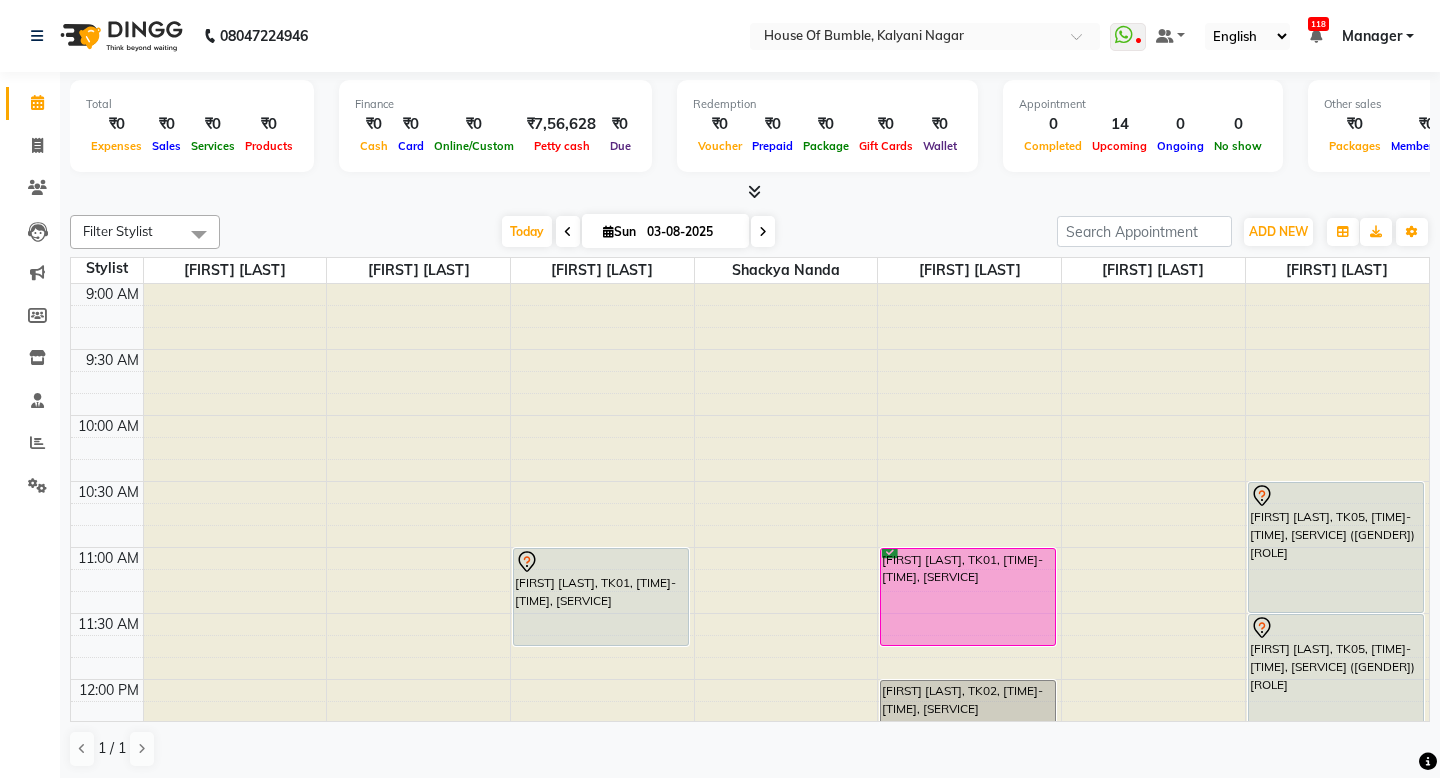 scroll, scrollTop: 0, scrollLeft: 0, axis: both 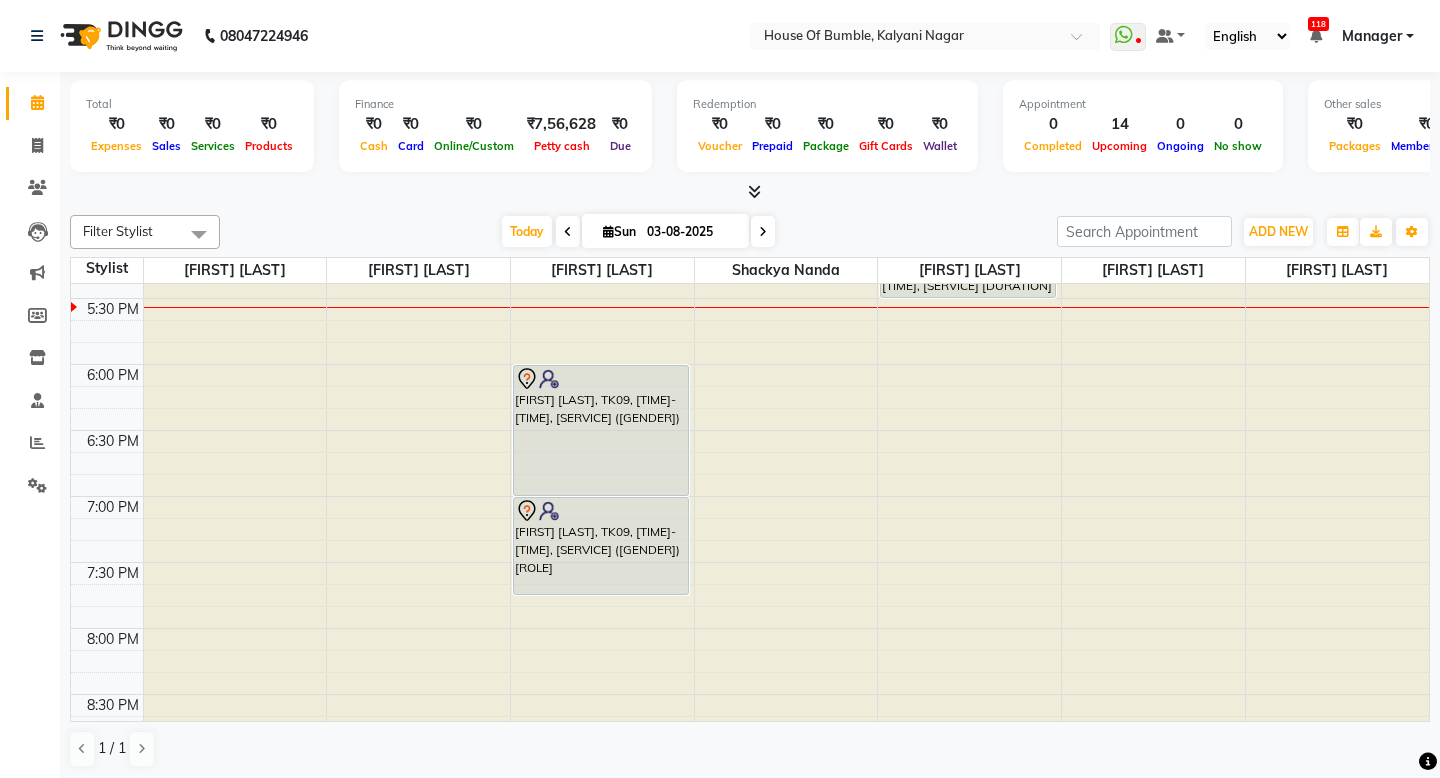 click at bounding box center (1153, -823) 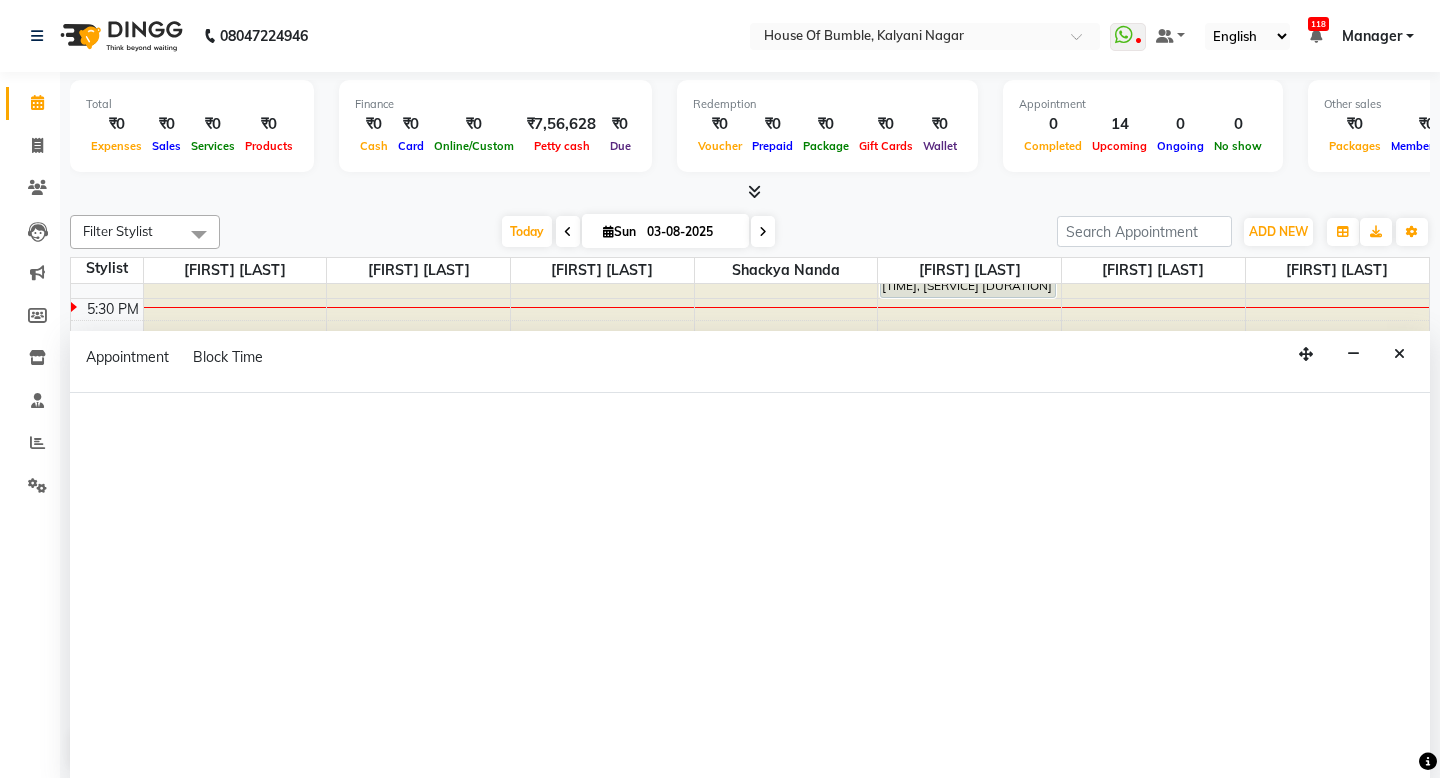 select on "76653" 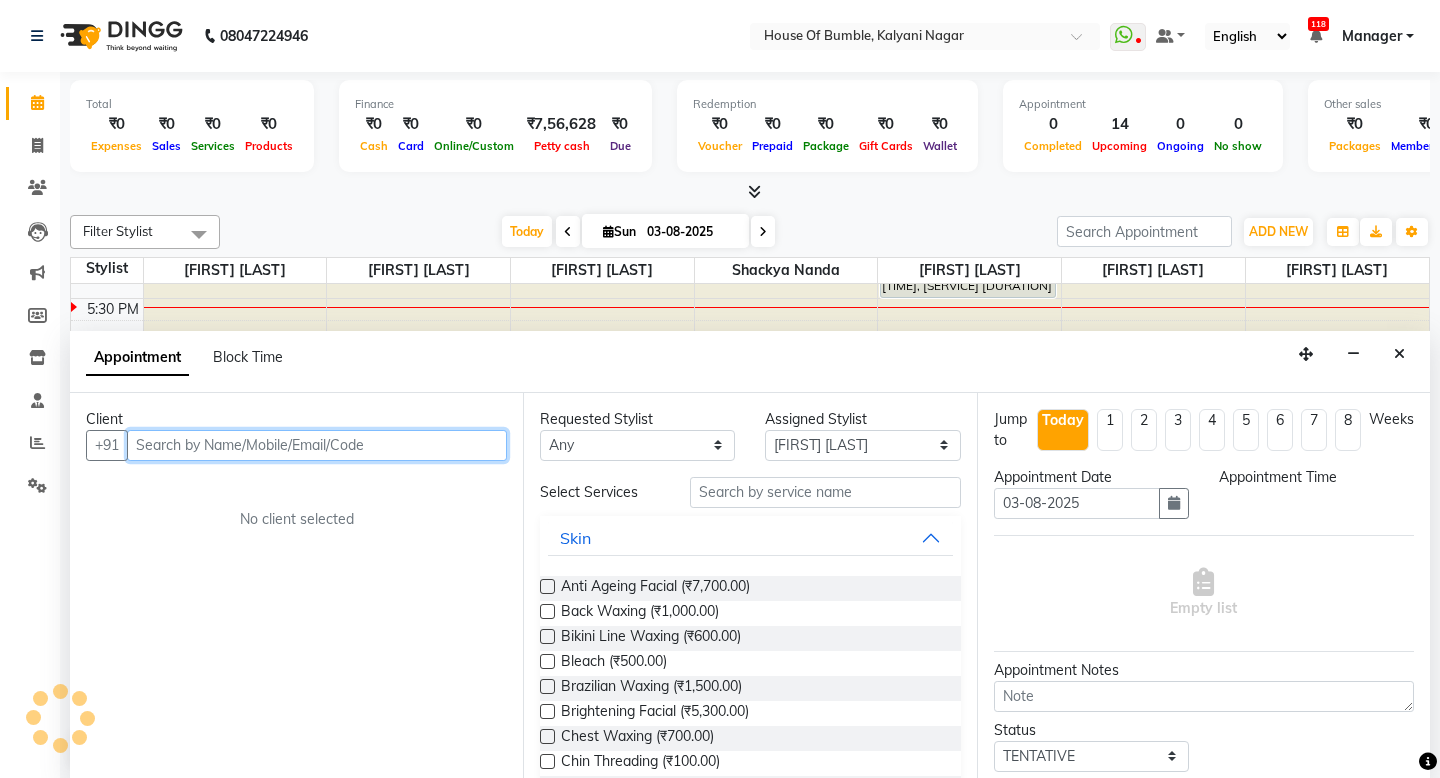 scroll, scrollTop: 1, scrollLeft: 0, axis: vertical 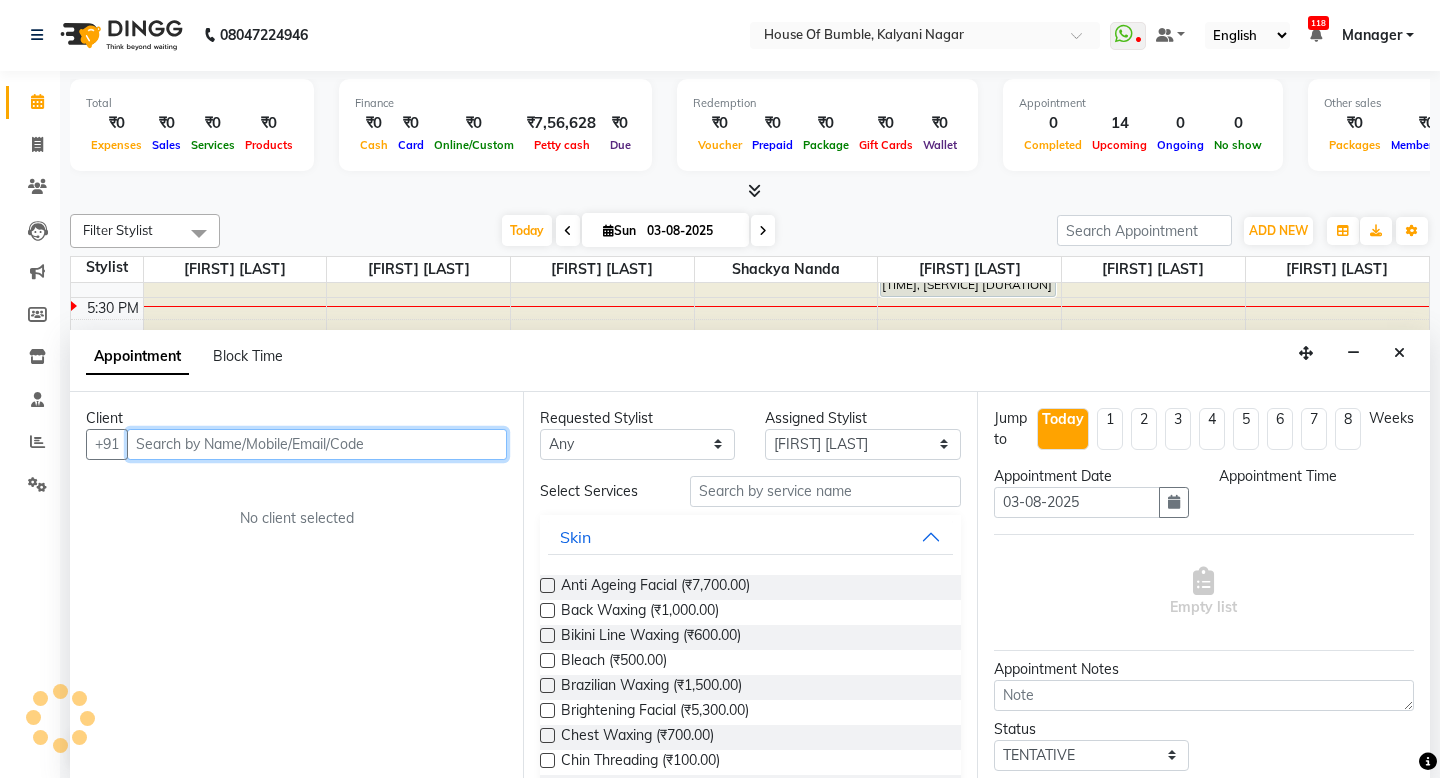 select on "1125" 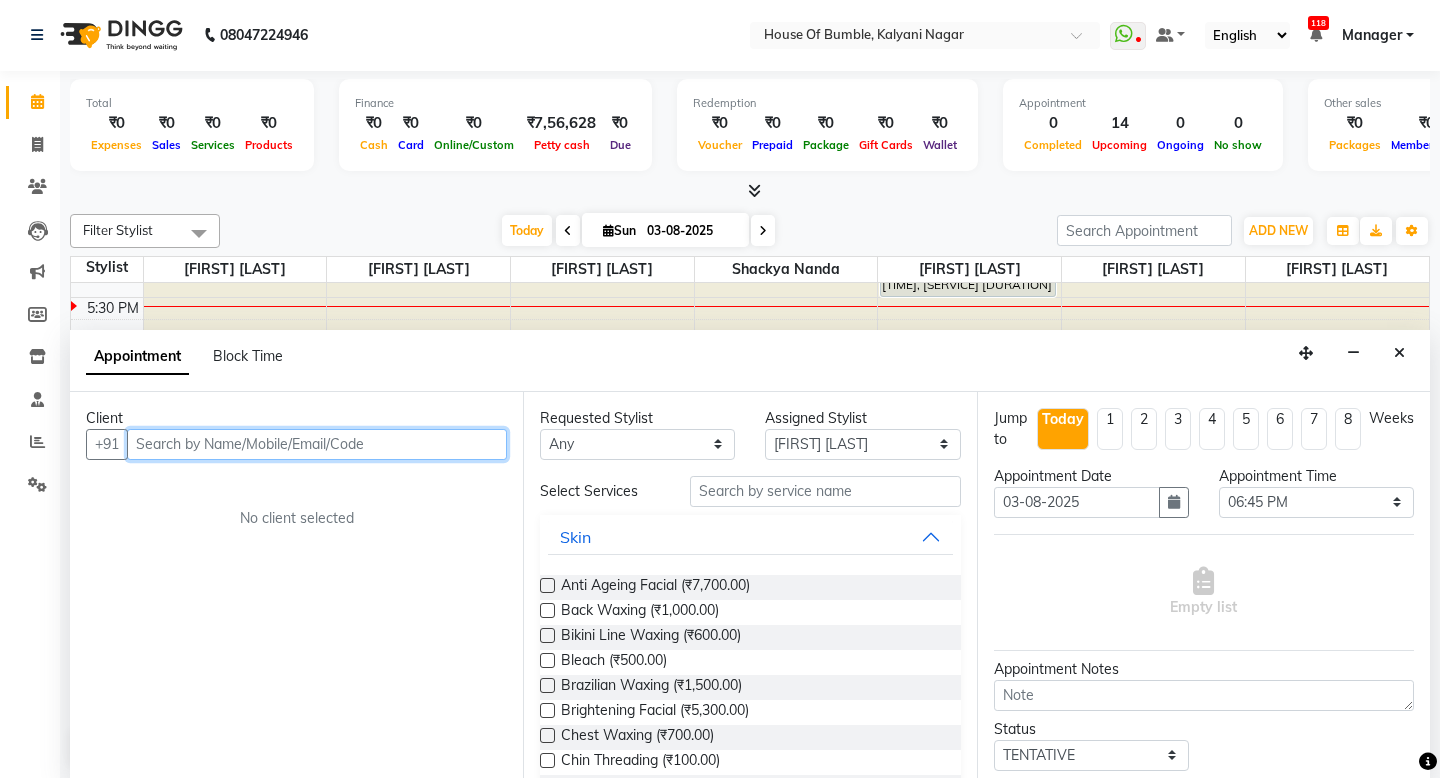 click at bounding box center [317, 444] 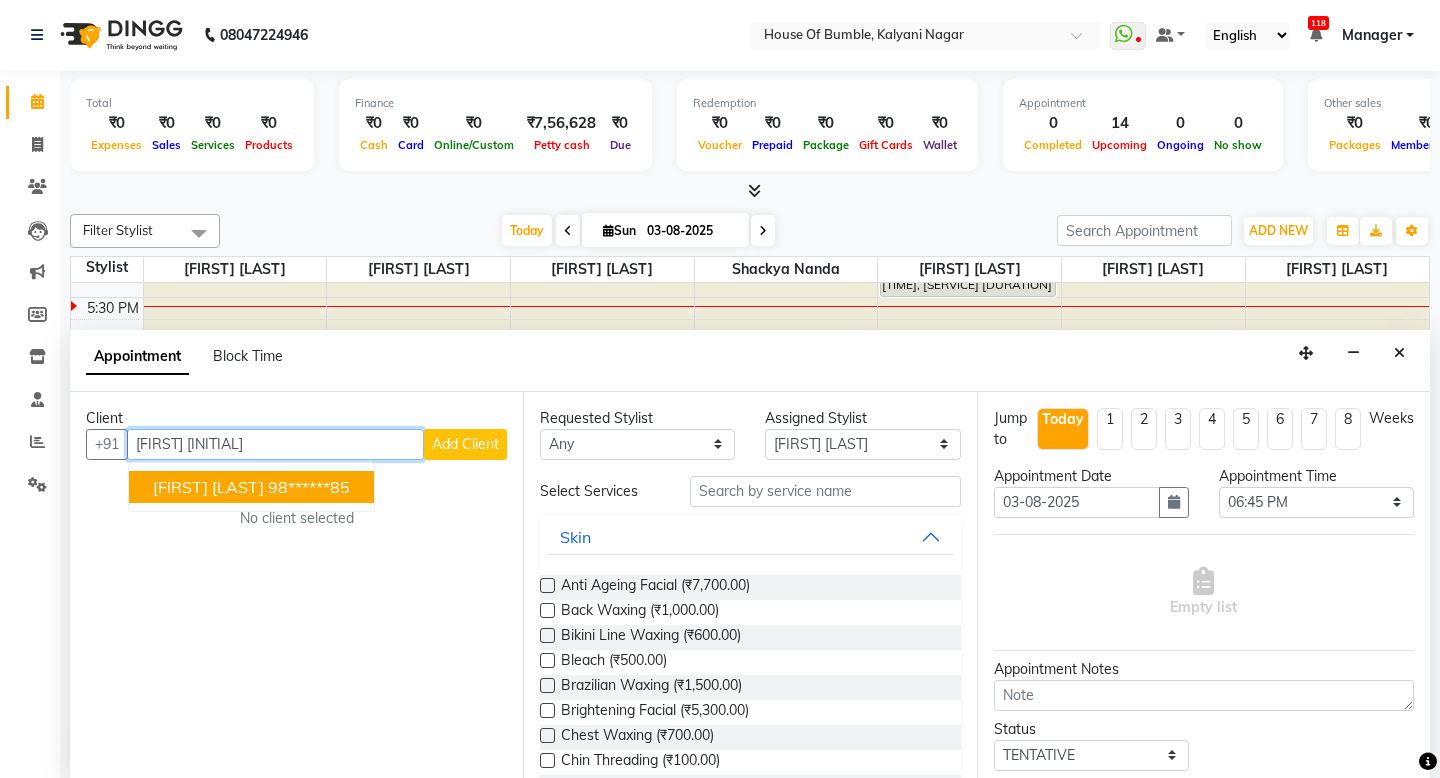 click on "98******85" at bounding box center [309, 487] 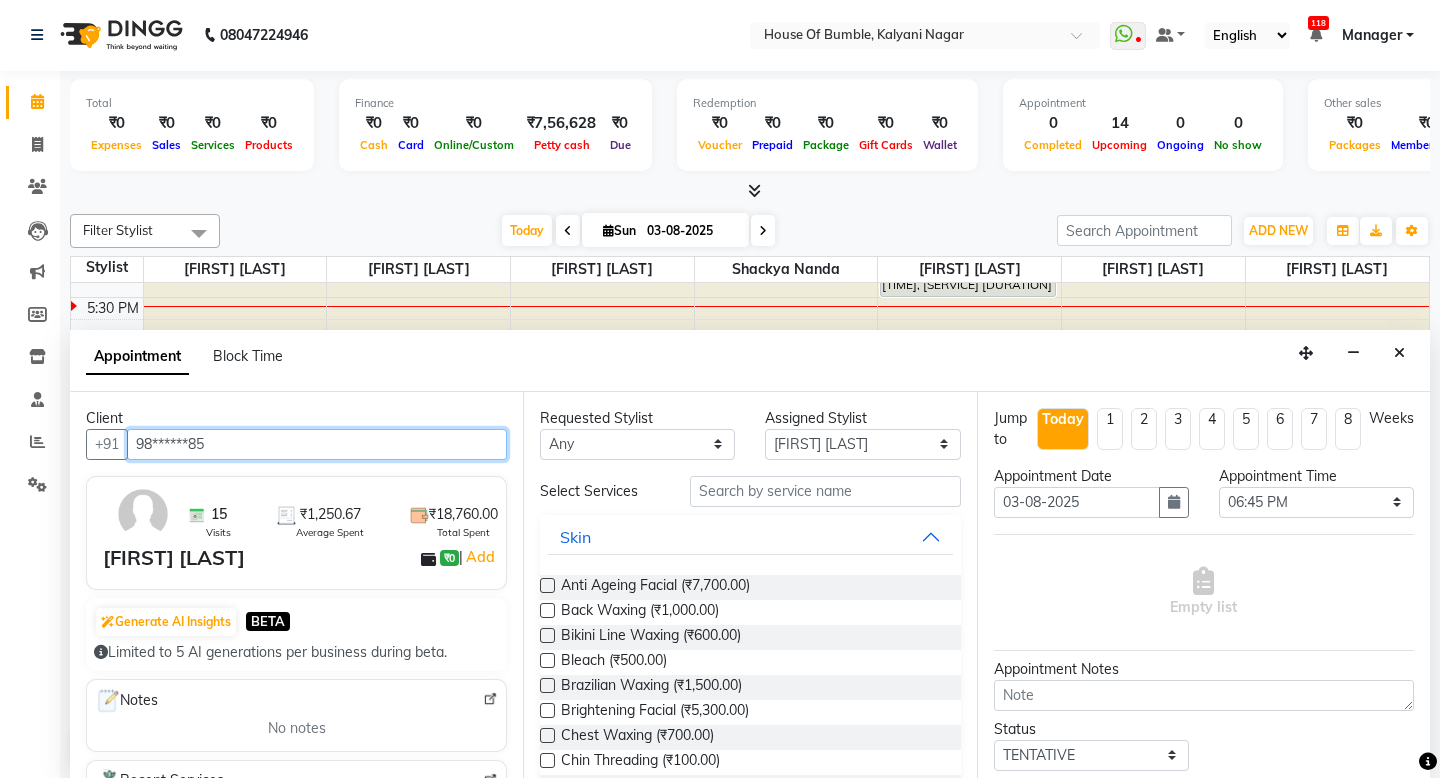 scroll, scrollTop: 0, scrollLeft: 0, axis: both 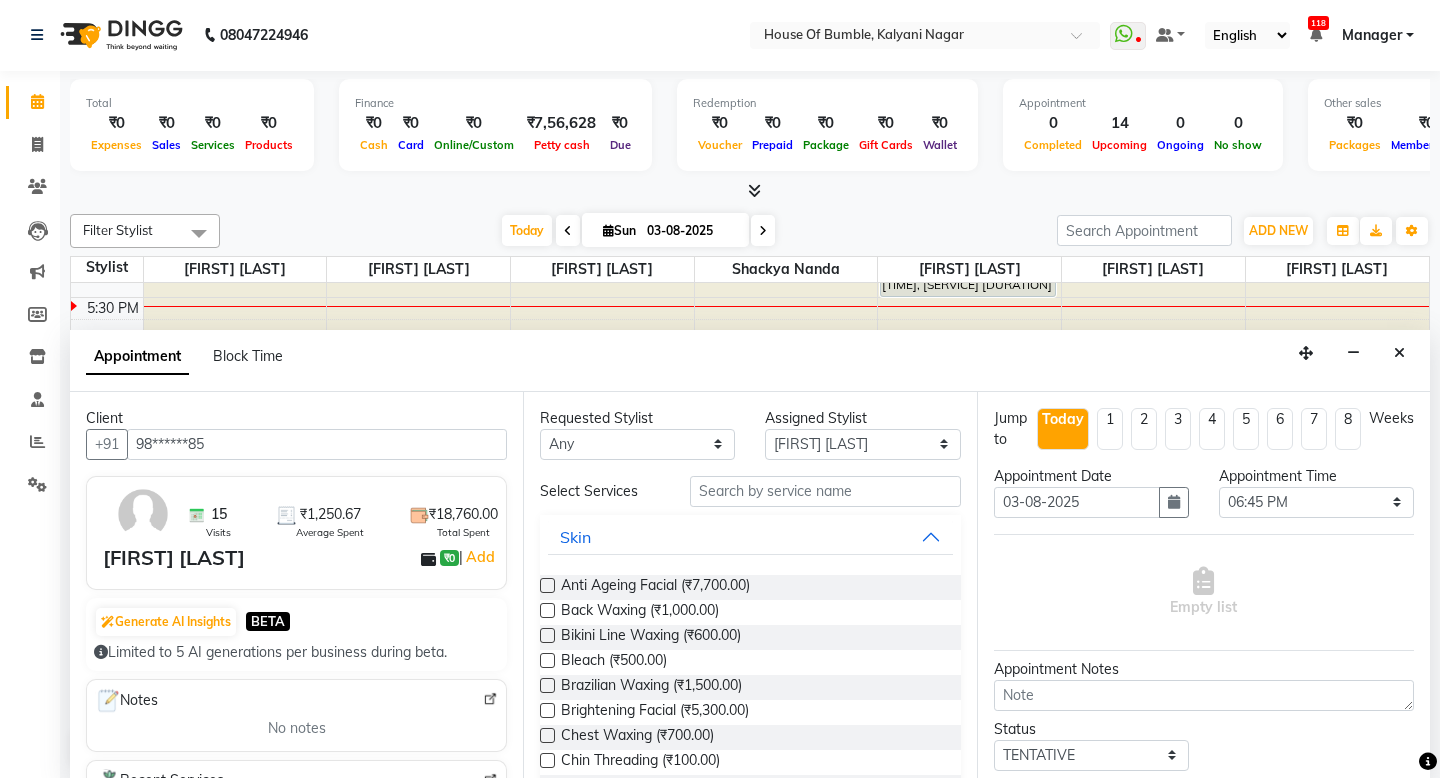 drag, startPoint x: 180, startPoint y: 562, endPoint x: 65, endPoint y: 516, distance: 123.85879 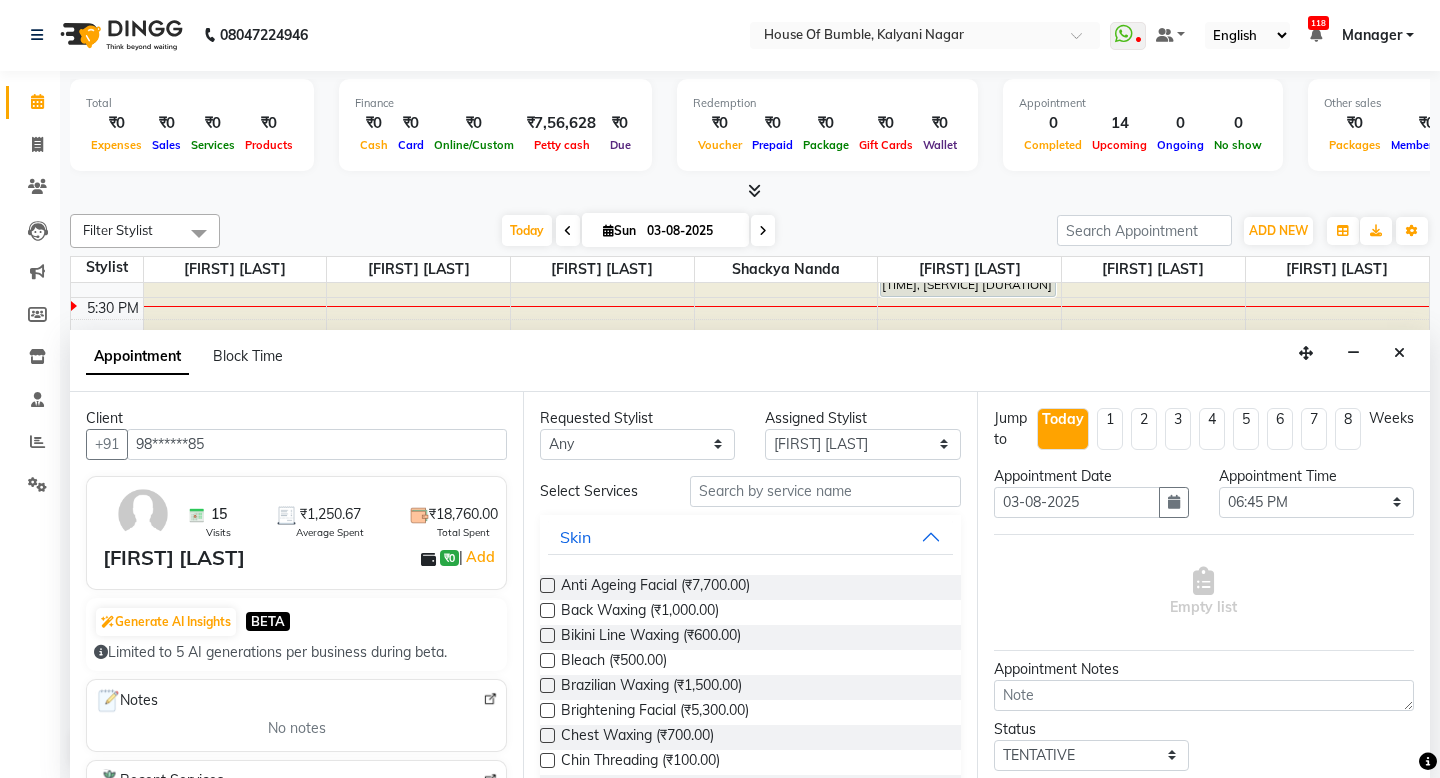 click at bounding box center [143, 514] 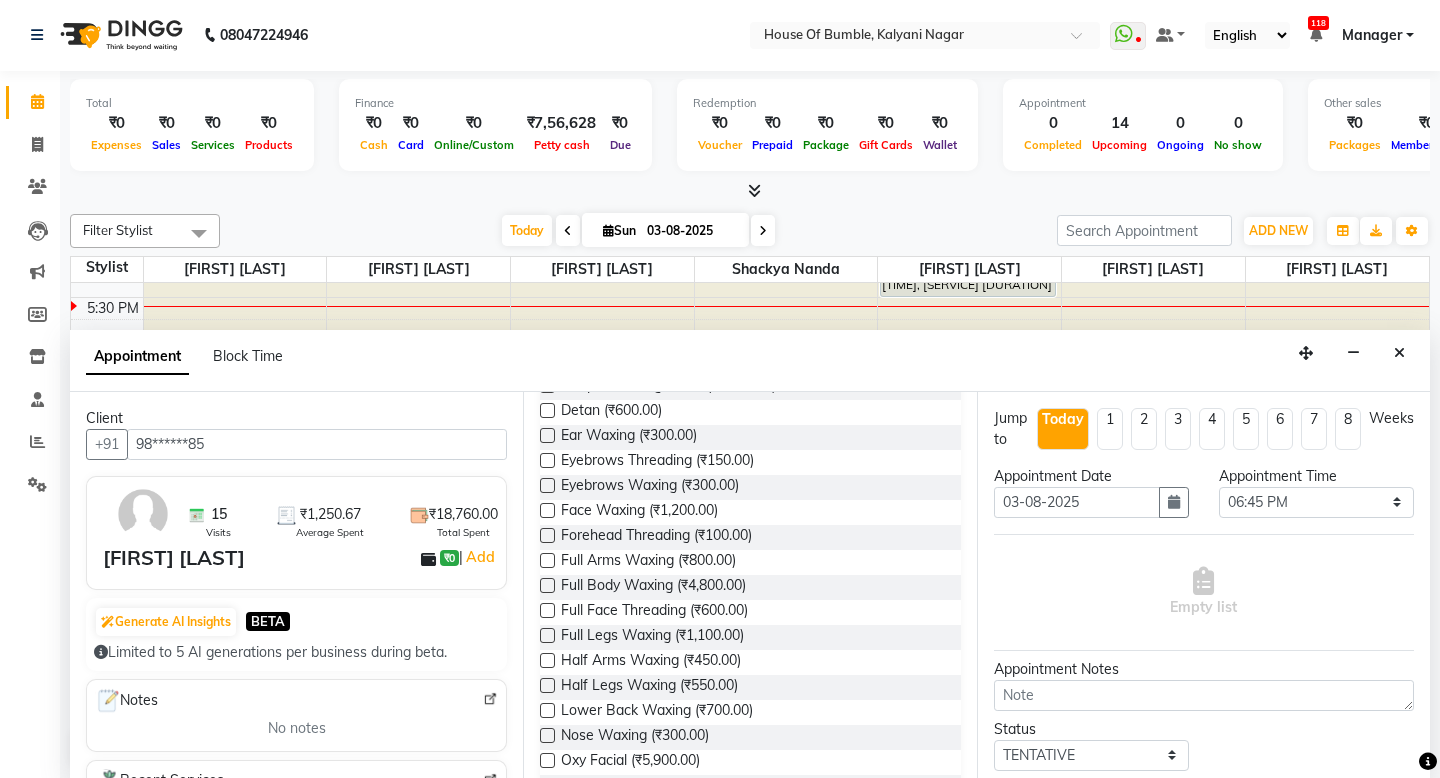 scroll, scrollTop: 472, scrollLeft: 0, axis: vertical 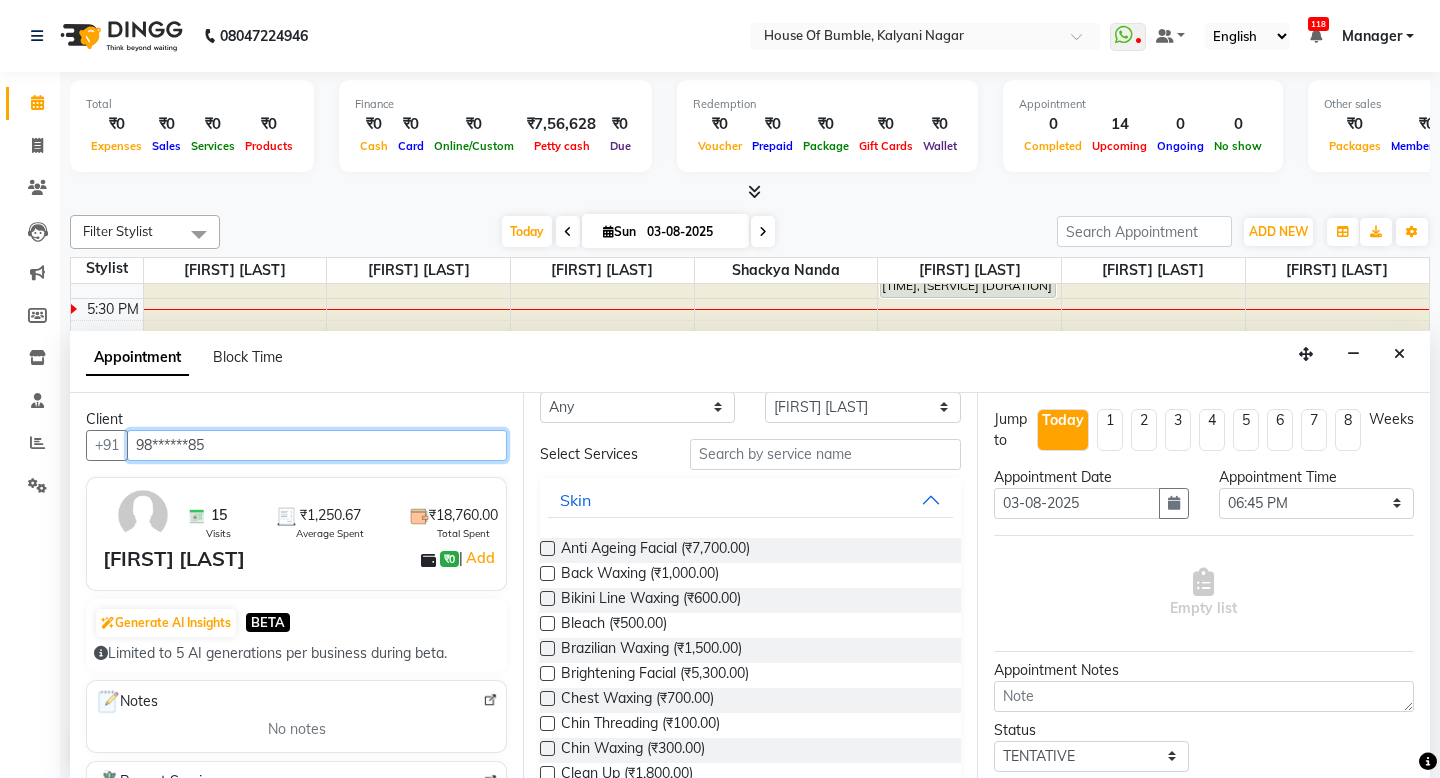 click on "98******85" at bounding box center [317, 445] 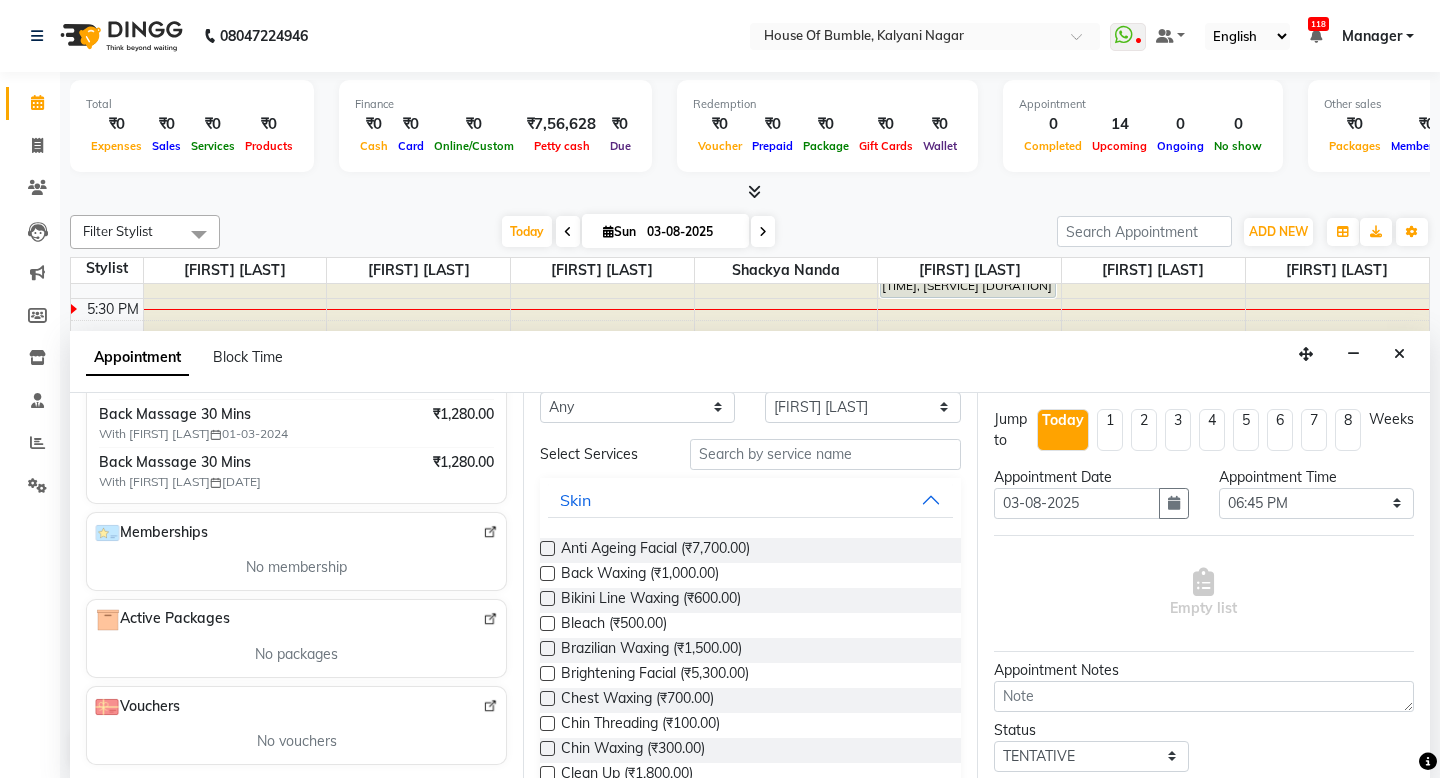 scroll, scrollTop: 450, scrollLeft: 0, axis: vertical 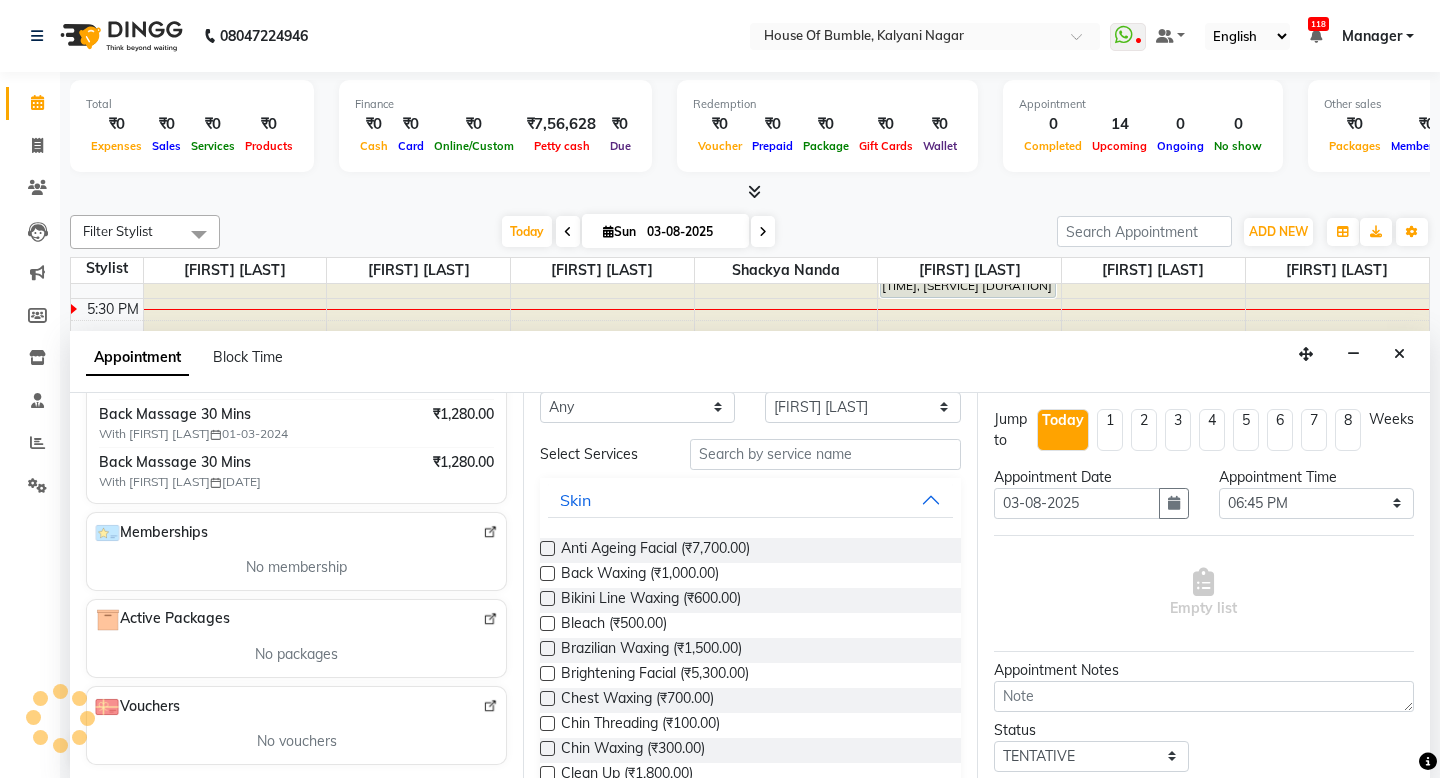 click on "No vouchers" at bounding box center (297, 741) 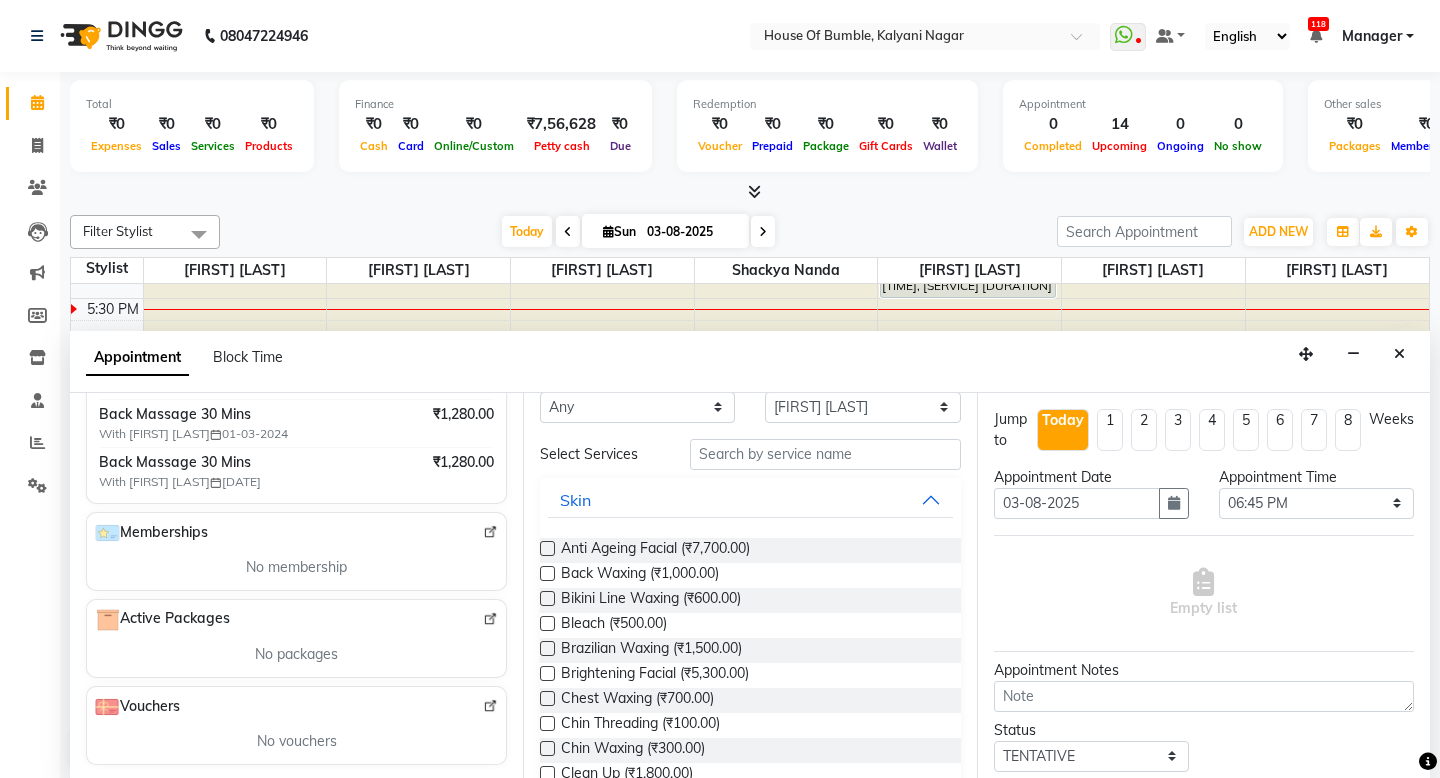 click on "Vouchers" at bounding box center [137, 707] 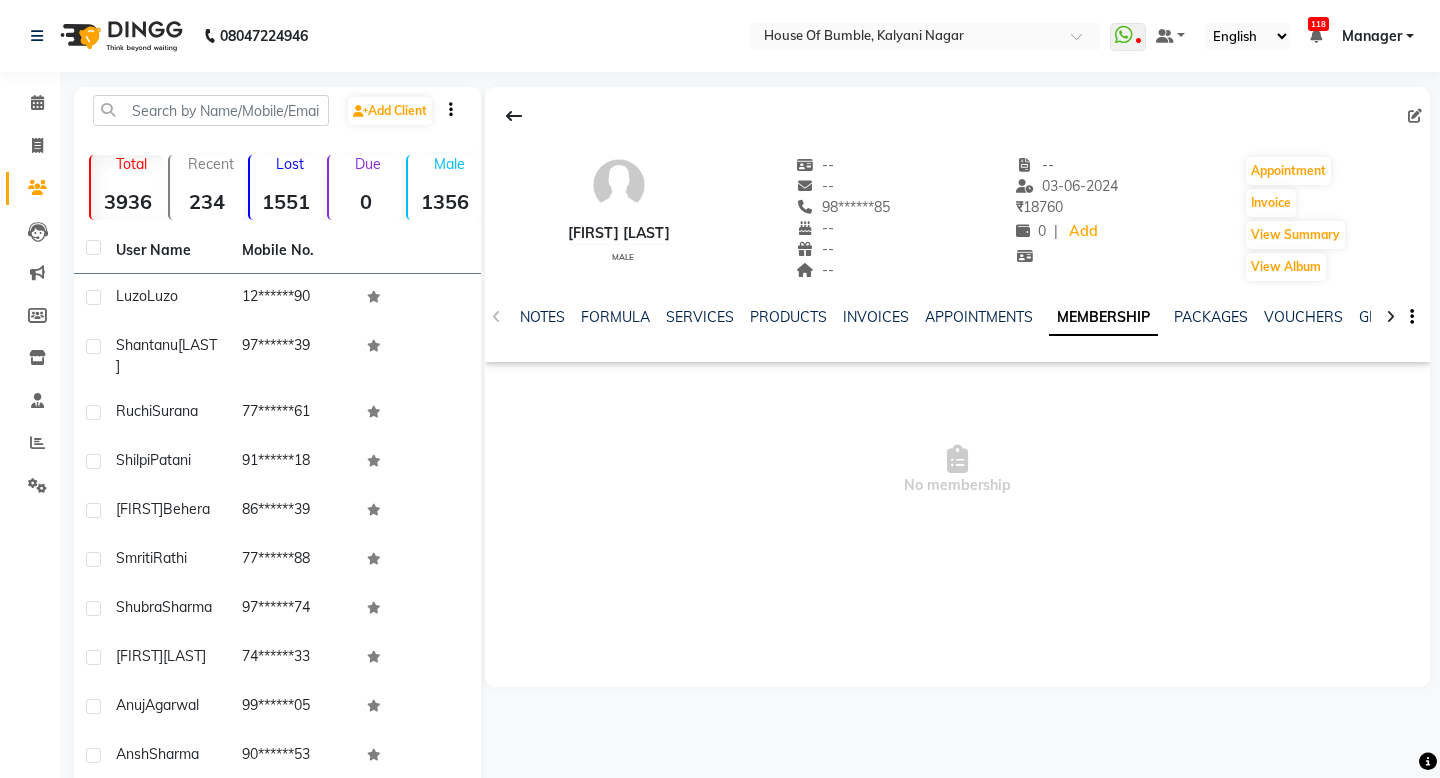 scroll, scrollTop: 0, scrollLeft: 0, axis: both 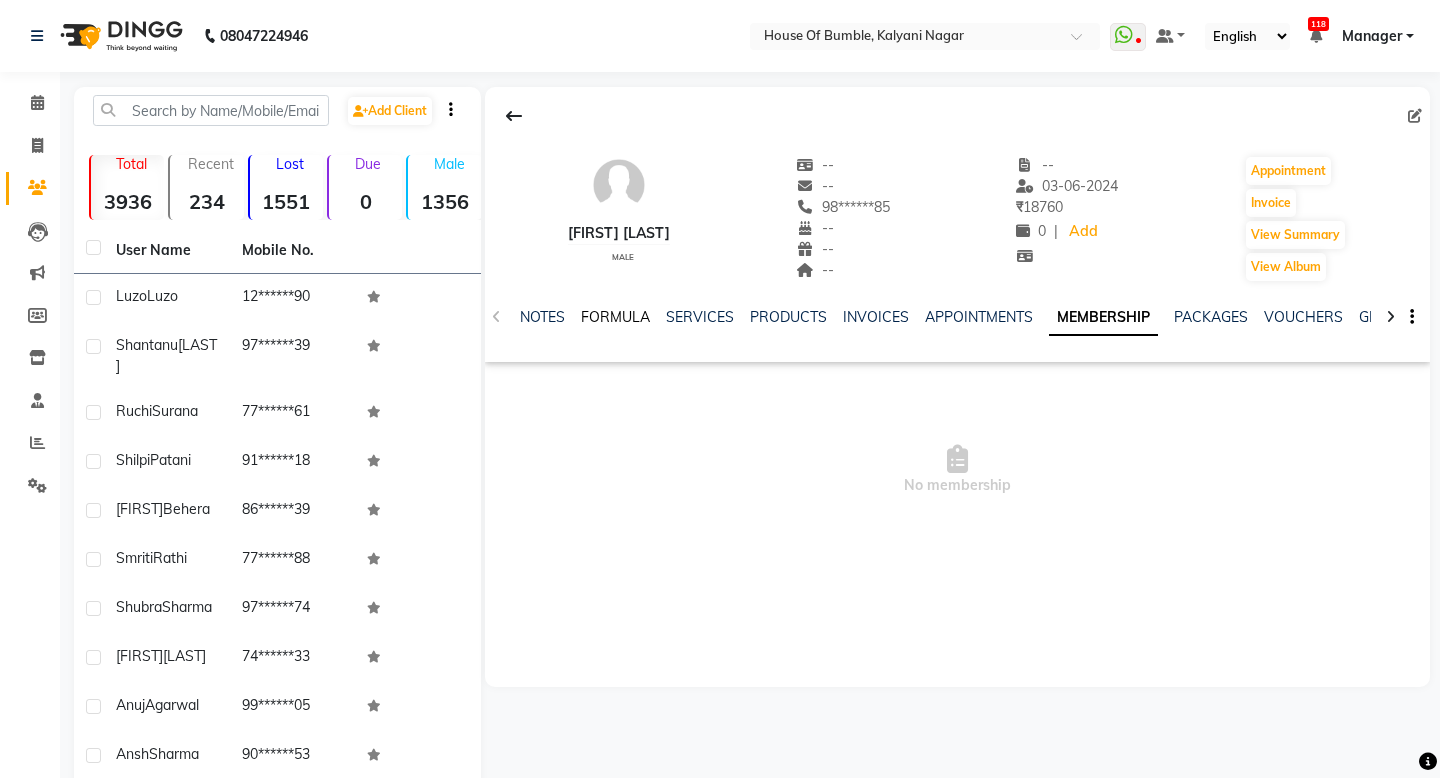 click on "FORMULA" 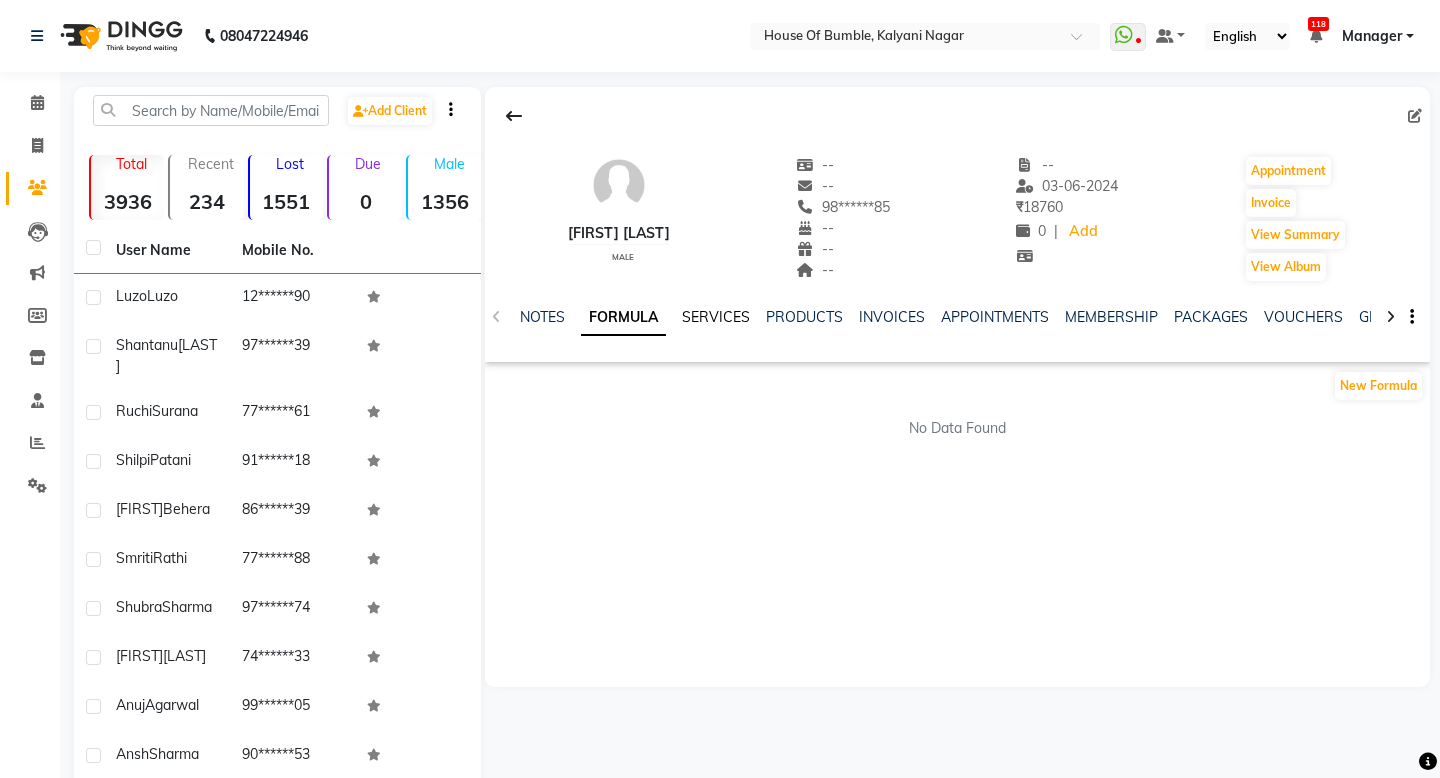 click on "SERVICES" 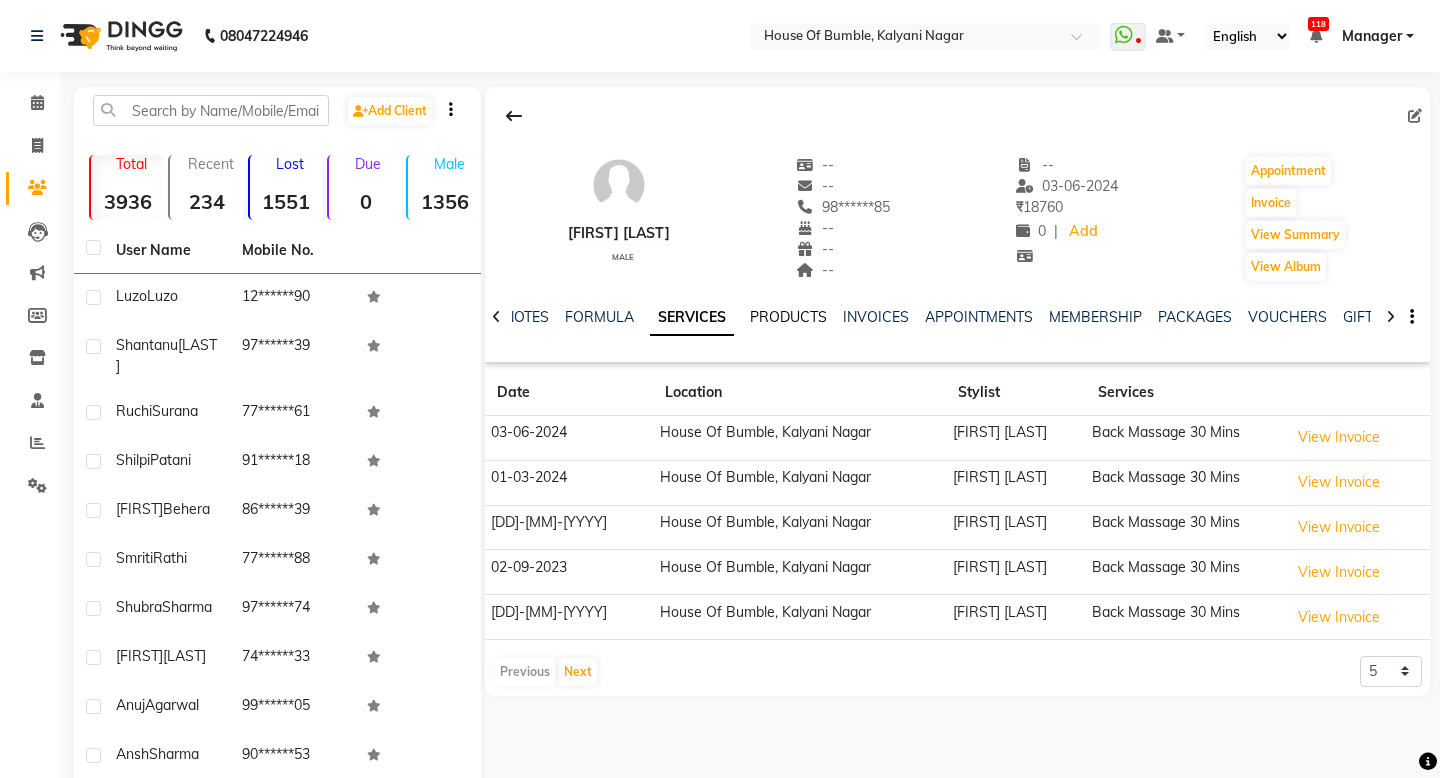 click on "PRODUCTS" 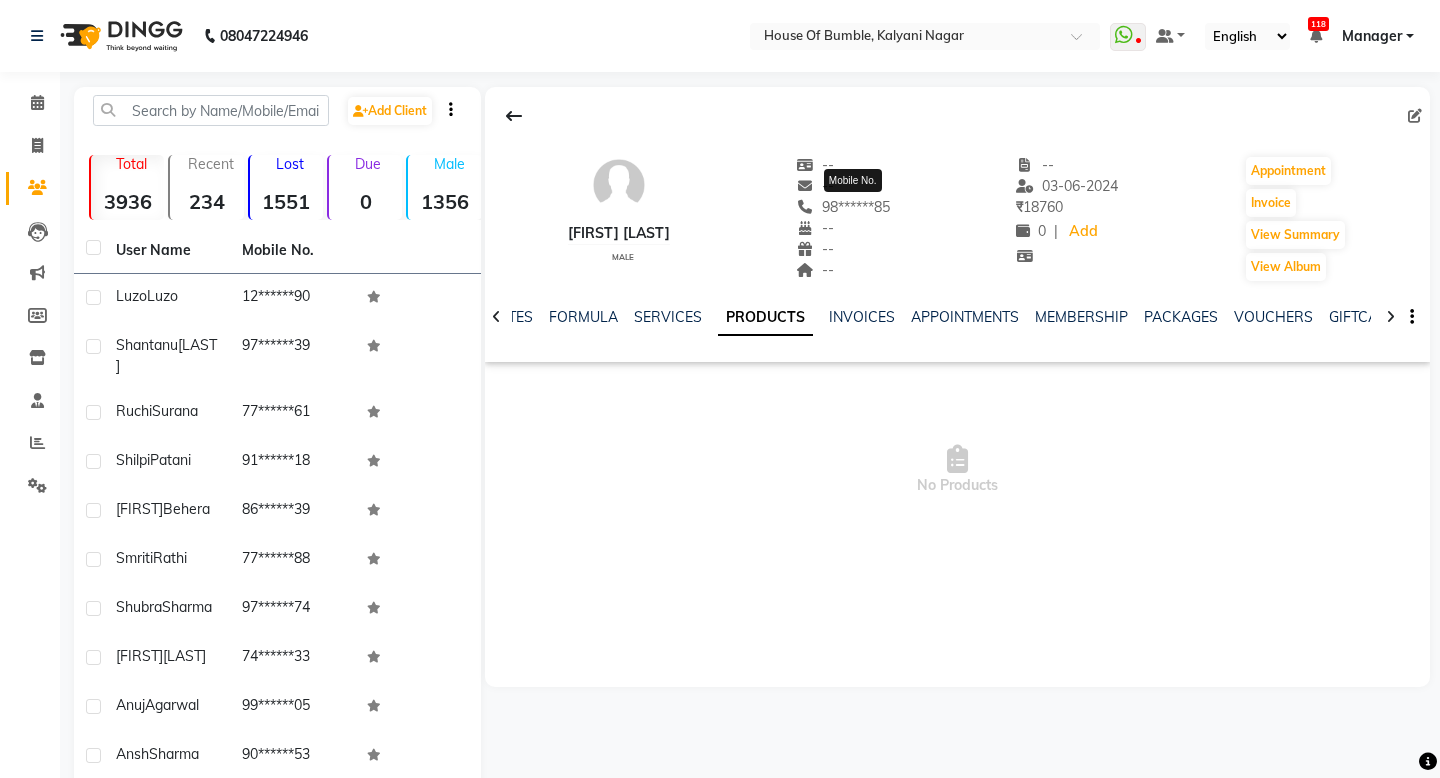 click 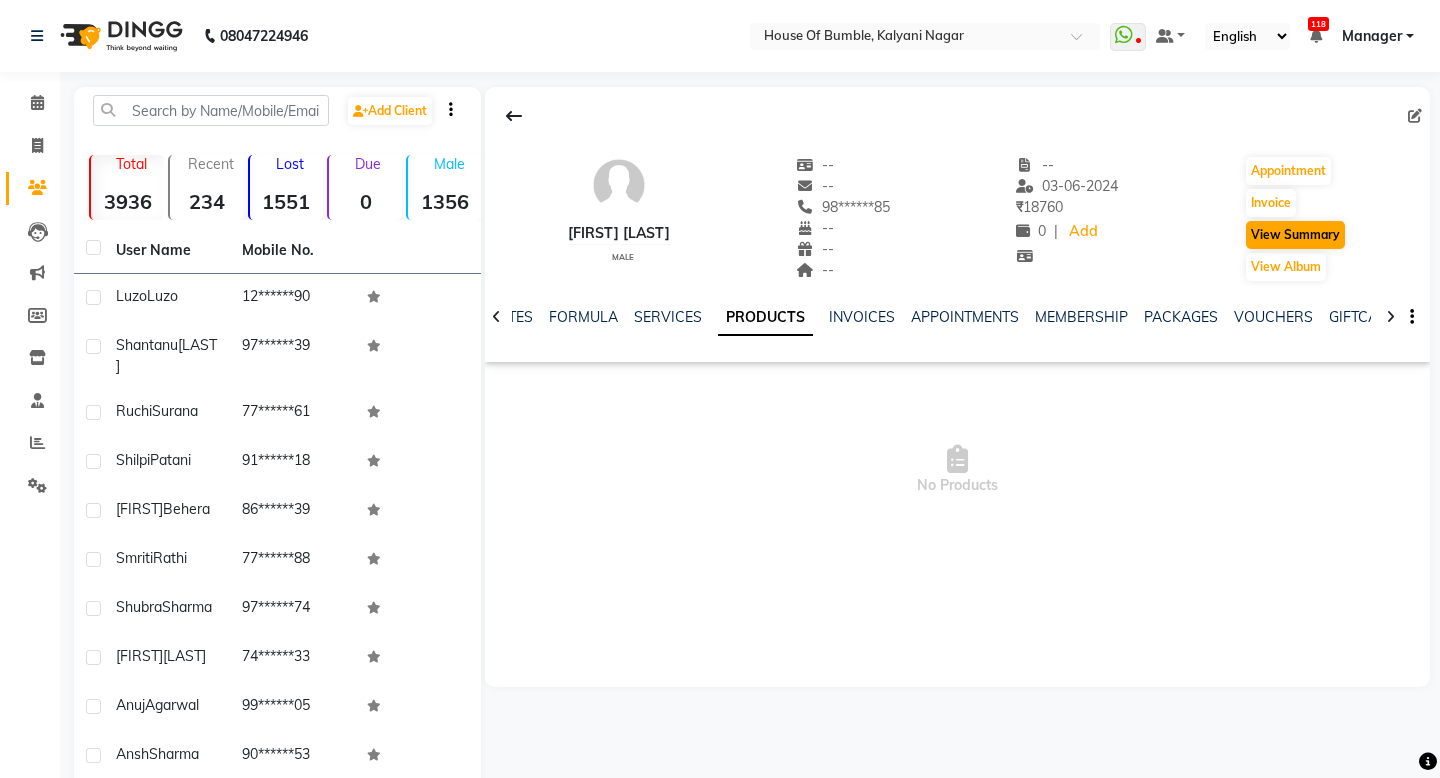 click on "View Summary" 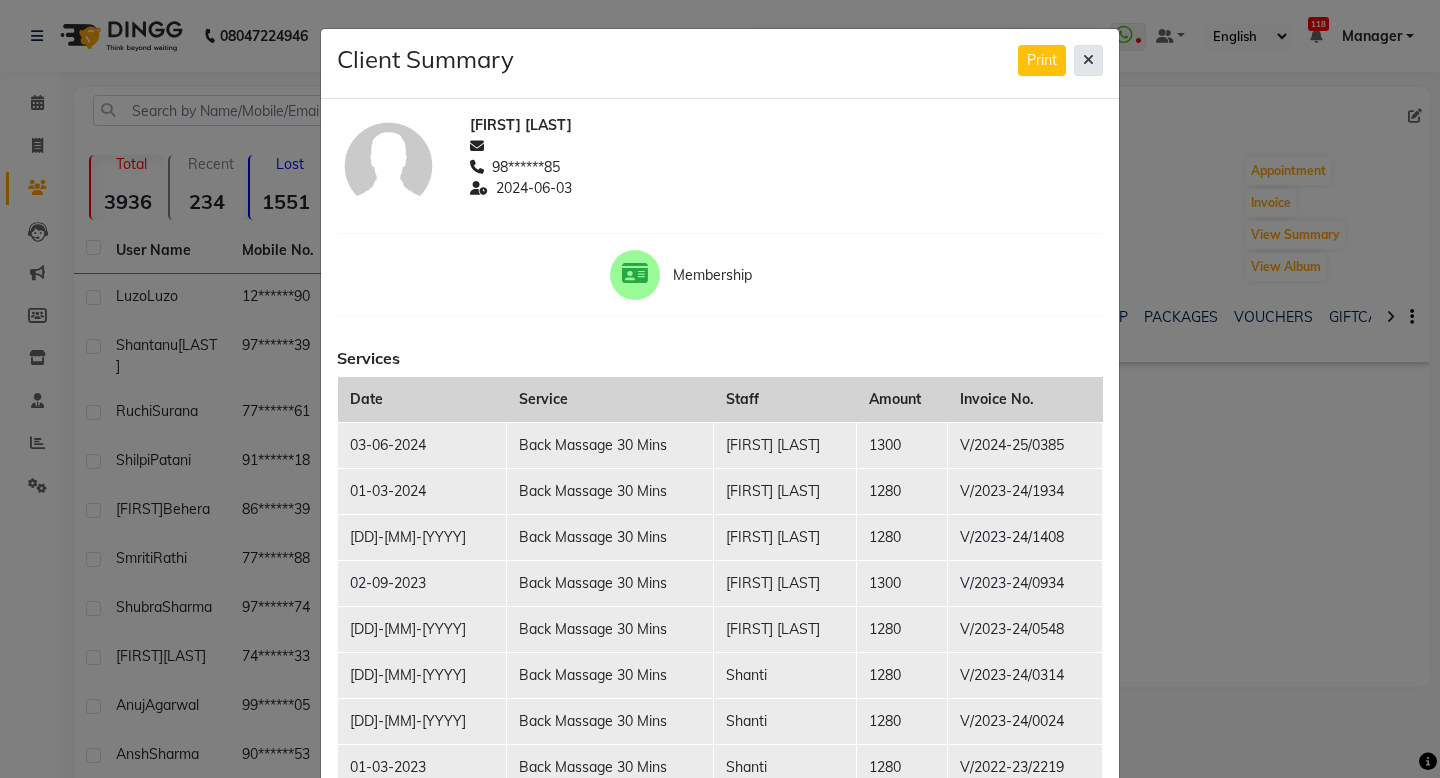click 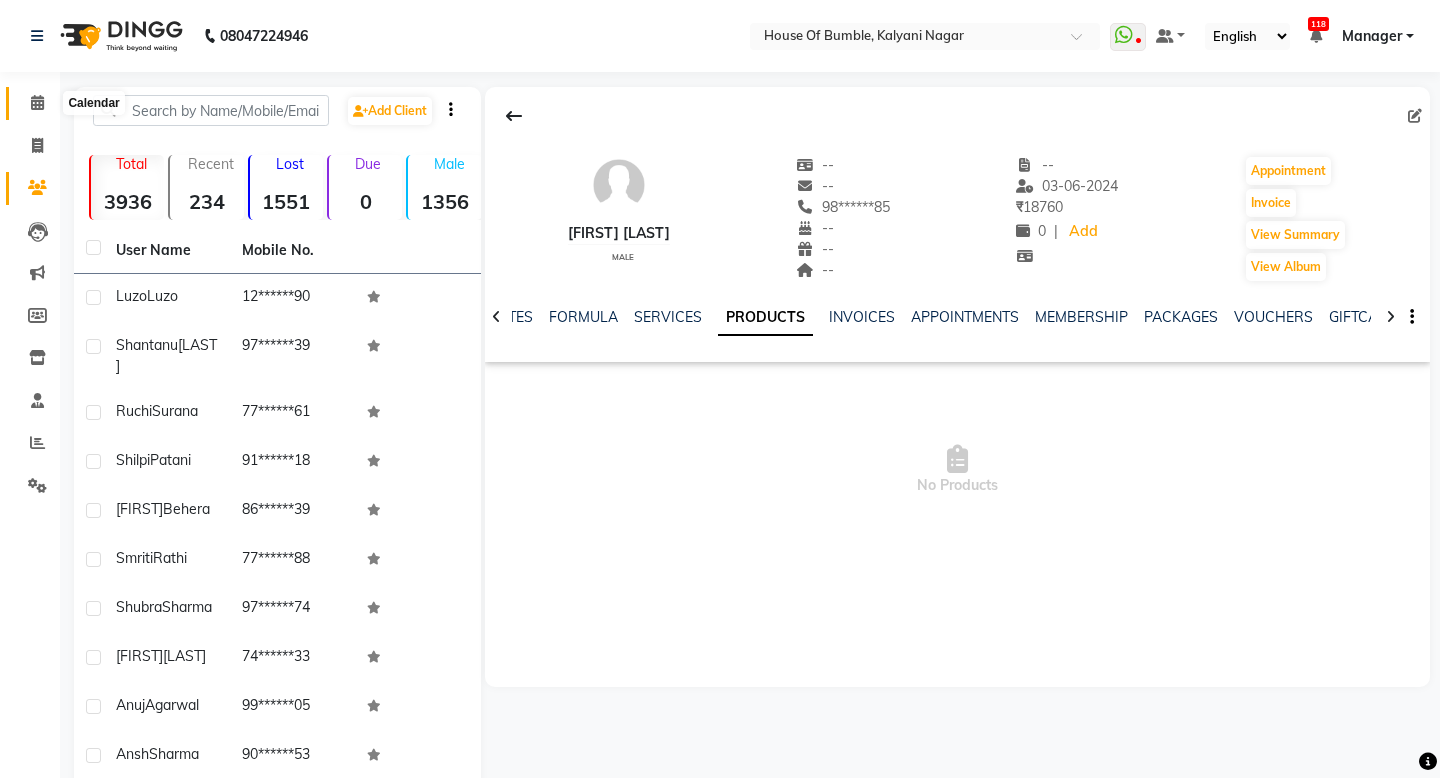click 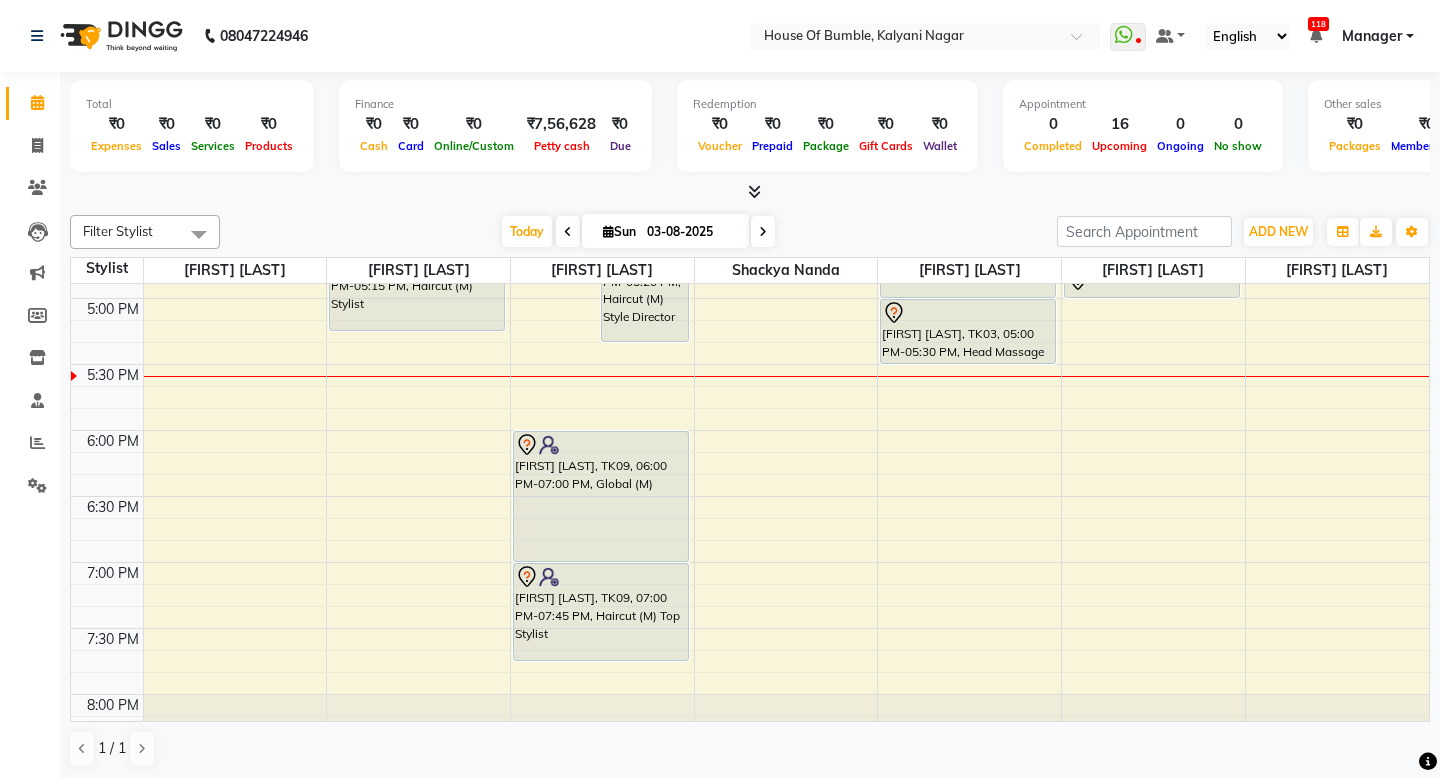 scroll, scrollTop: 1002, scrollLeft: 0, axis: vertical 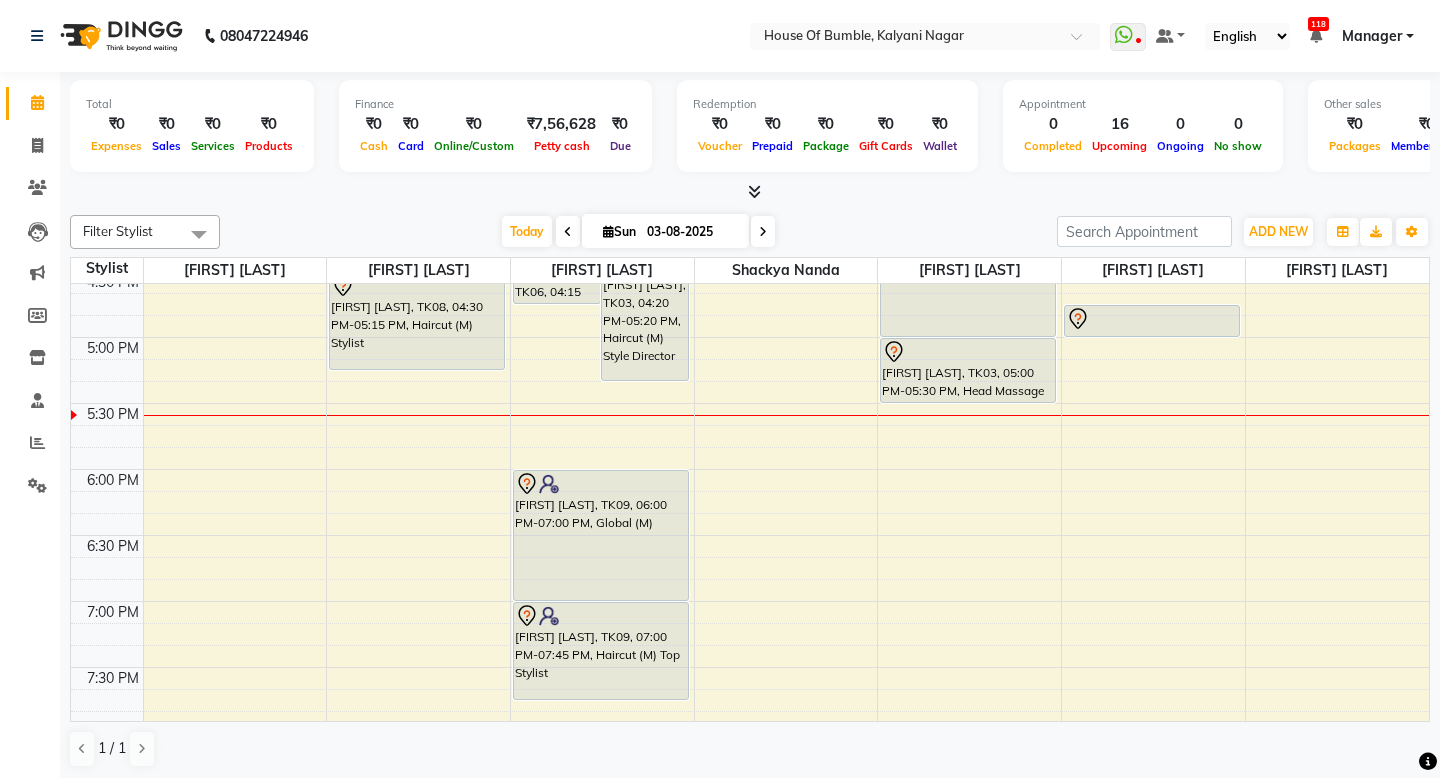 click on "9:00 AM 9:30 AM 10:00 AM 10:30 AM 11:00 AM 11:30 AM 12:00 PM 12:30 PM 1:00 PM 1:30 PM 2:00 PM 2:30 PM 3:00 PM 3:30 PM 4:00 PM 4:30 PM 5:00 PM 5:30 PM 6:00 PM 6:30 PM 7:00 PM 7:30 PM 8:00 PM 8:30 PM             [FIRST] [LAST], TK07, 02:15 PM-03:30 PM, Haircut (M) Stylist,Beard Trim (₹600)             [FIRST] [LAST], TK08, 04:30 PM-05:15 PM, Haircut (M) Stylist             [FIRST] [LAST], TK06, 04:15 PM-04:45 PM, Shave             [FIRST] [LAST], TK03, 04:20 PM-05:20 PM, Haircut (M) Style Director             [FIRST] [LAST], TK01, 11:00 AM-11:45 AM, Straight BlowOut             [FIRST] [LAST], TK04, 01:00 PM-01:45 PM, Haircut (M) Top Stylist             [FIRST] [LAST], TK06, 03:30 PM-04:15 PM, Haircut (M) Top Stylist             [FIRST] [LAST], TK09, 06:00 PM-07:00 PM, Global (M)             [FIRST] [LAST], TK09, 07:00 PM-07:45 PM, Haircut (M) Top Stylist     [FIRST] [LAST], TK01, 11:00 AM-11:45 AM, Essential Pedicure    [FIRST] [LAST], TK02, 12:00 PM-01:00 PM, Spa Pedicure" at bounding box center [750, 73] 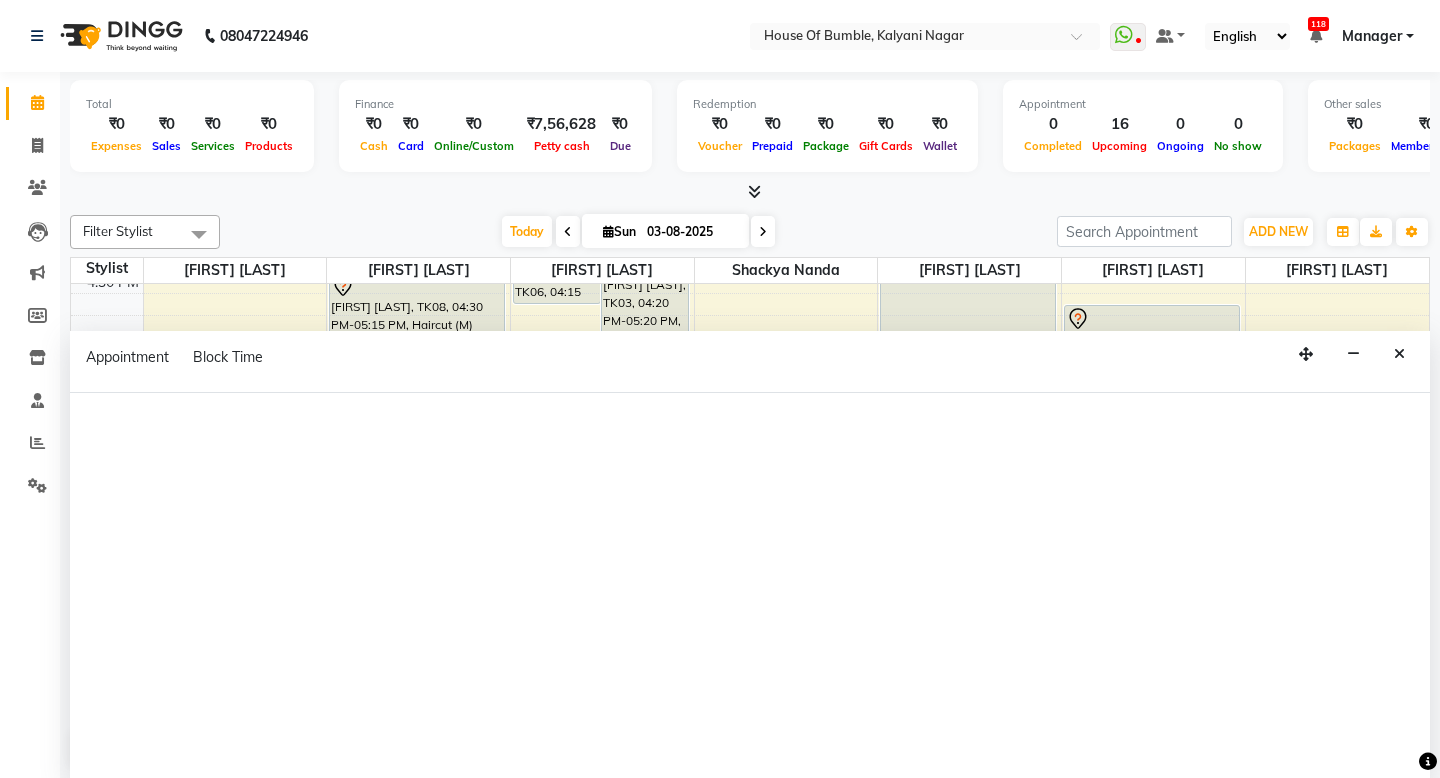 select on "76637" 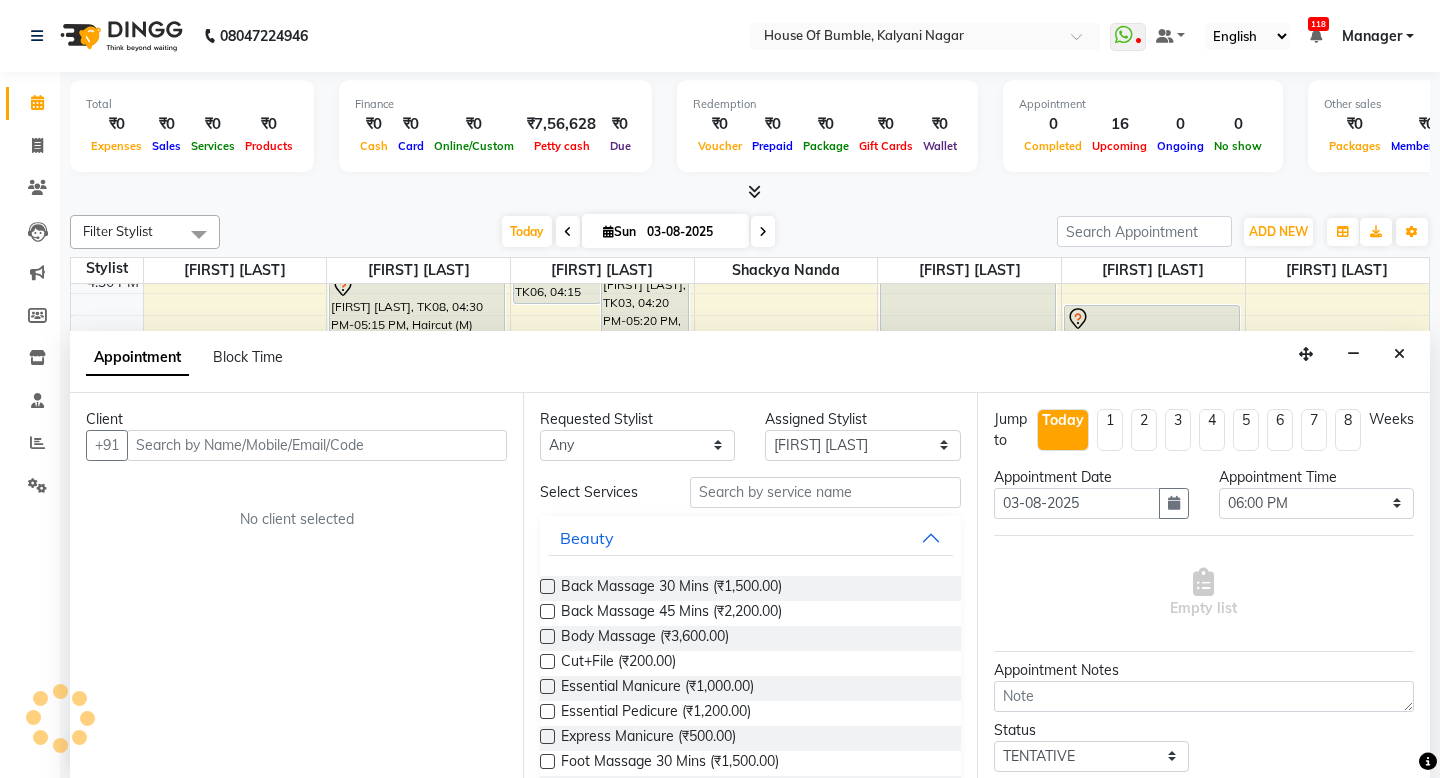 scroll, scrollTop: 1, scrollLeft: 0, axis: vertical 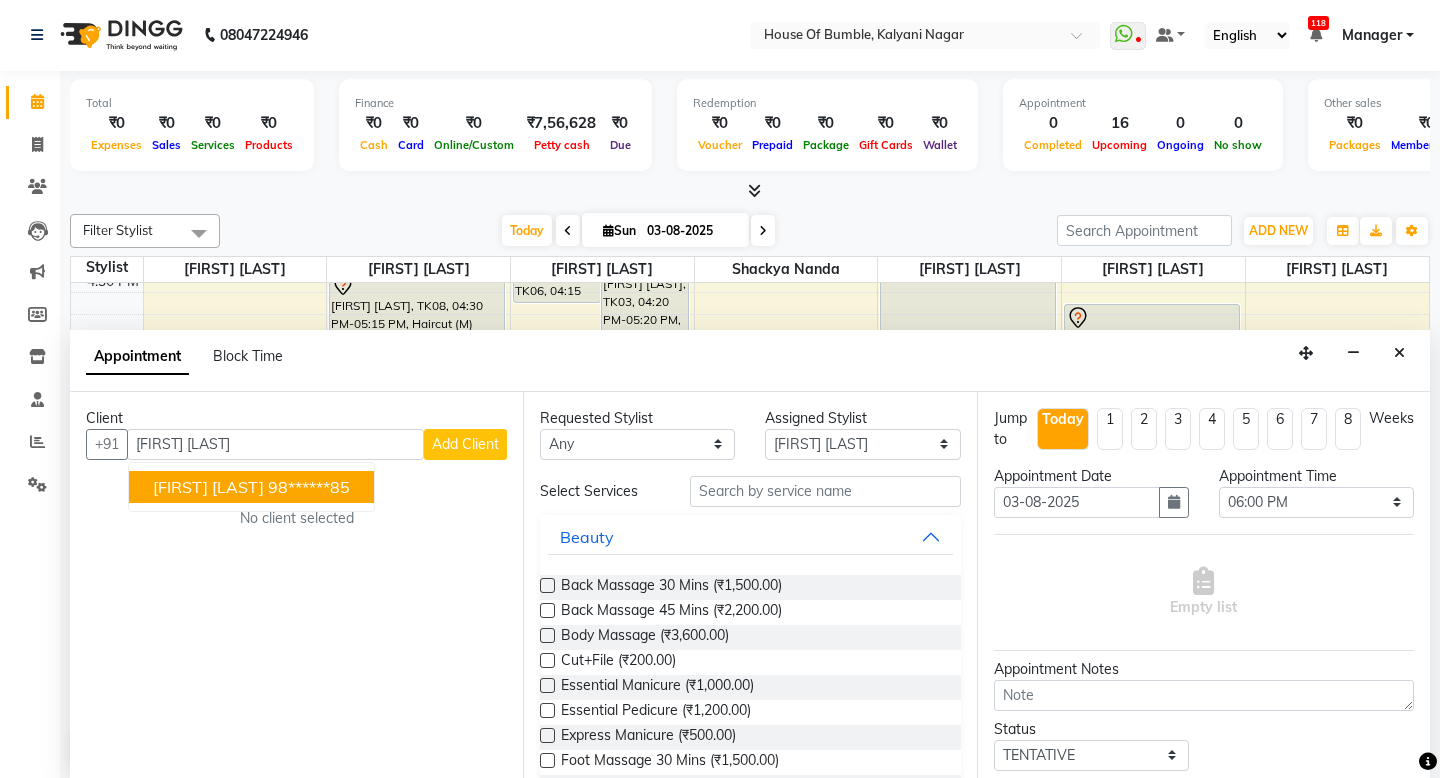click on "[FIRST] [LAST]" at bounding box center [208, 487] 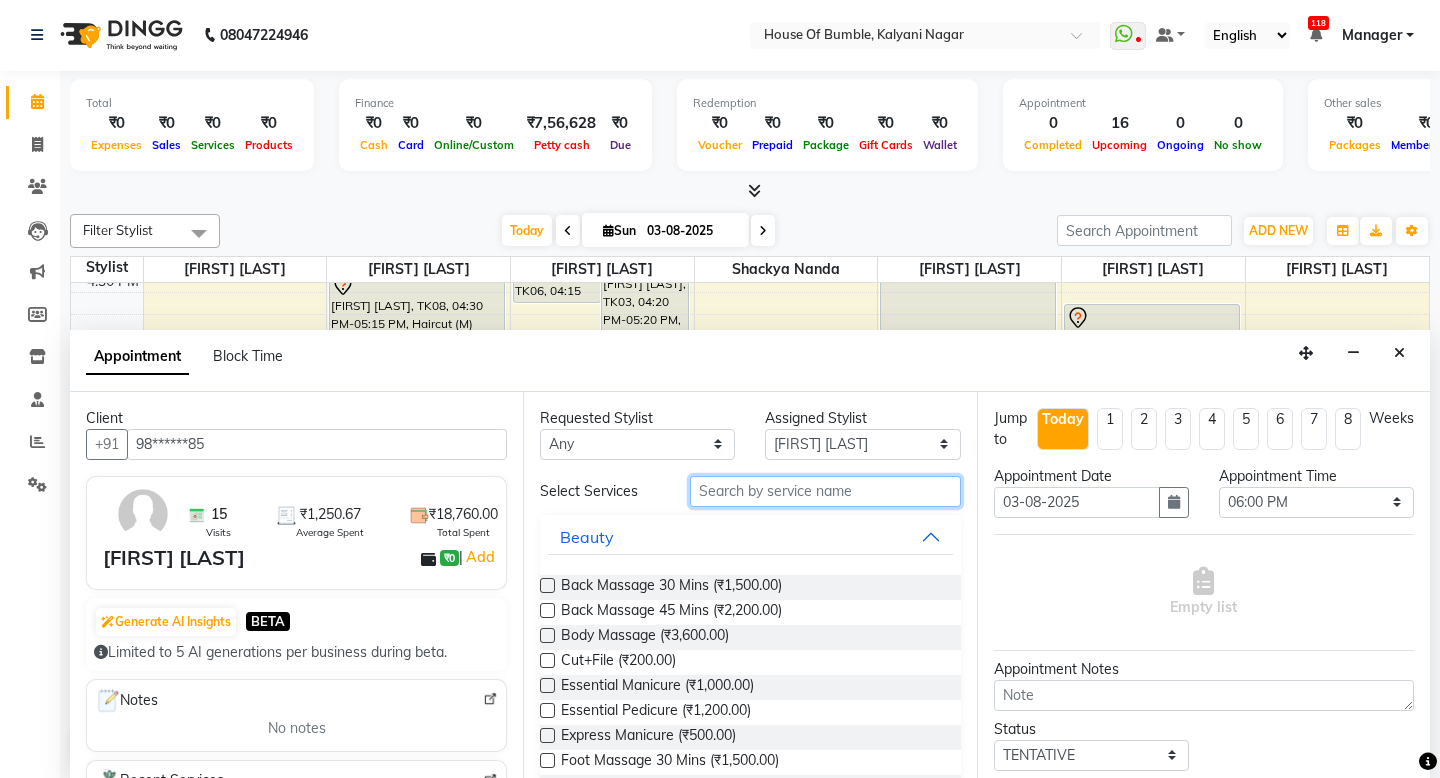 click at bounding box center (825, 491) 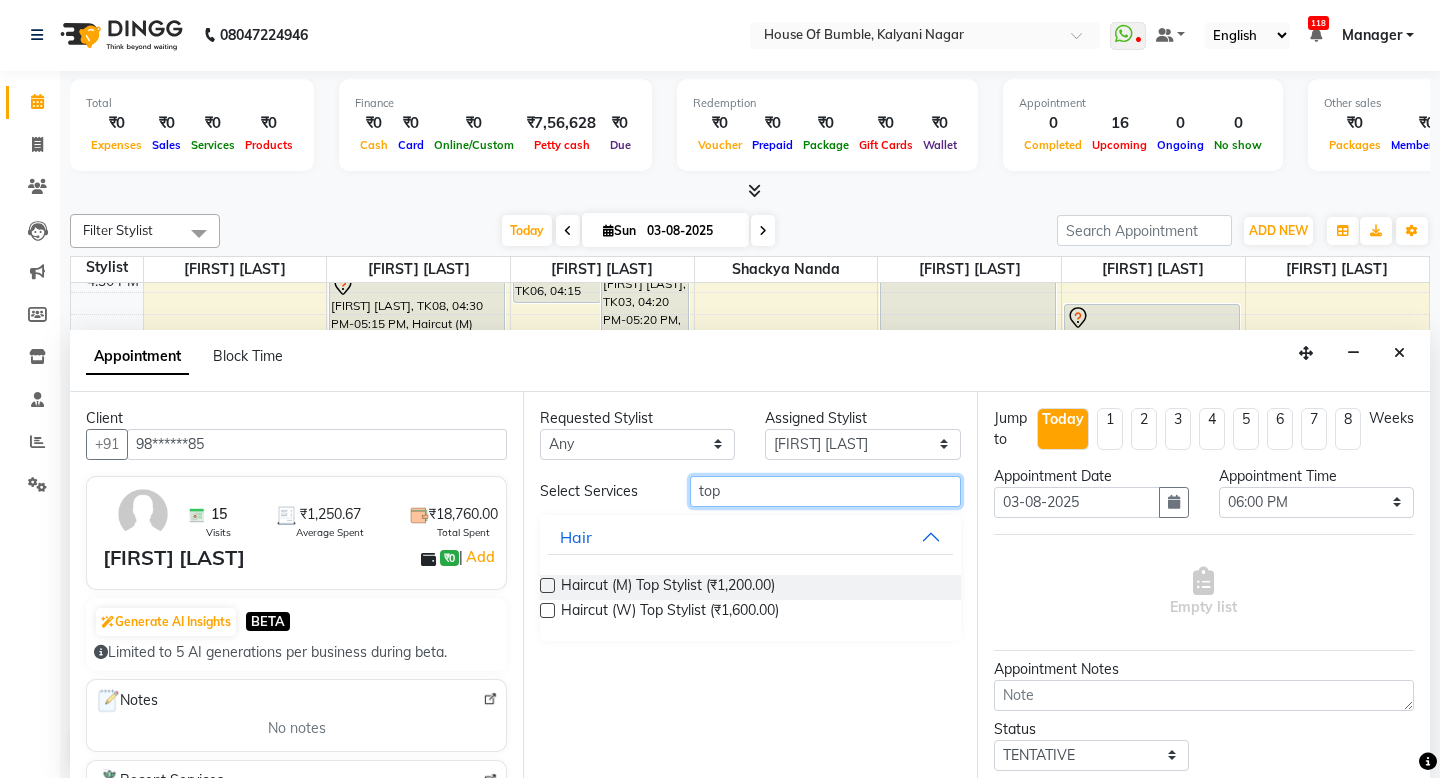 type on "top" 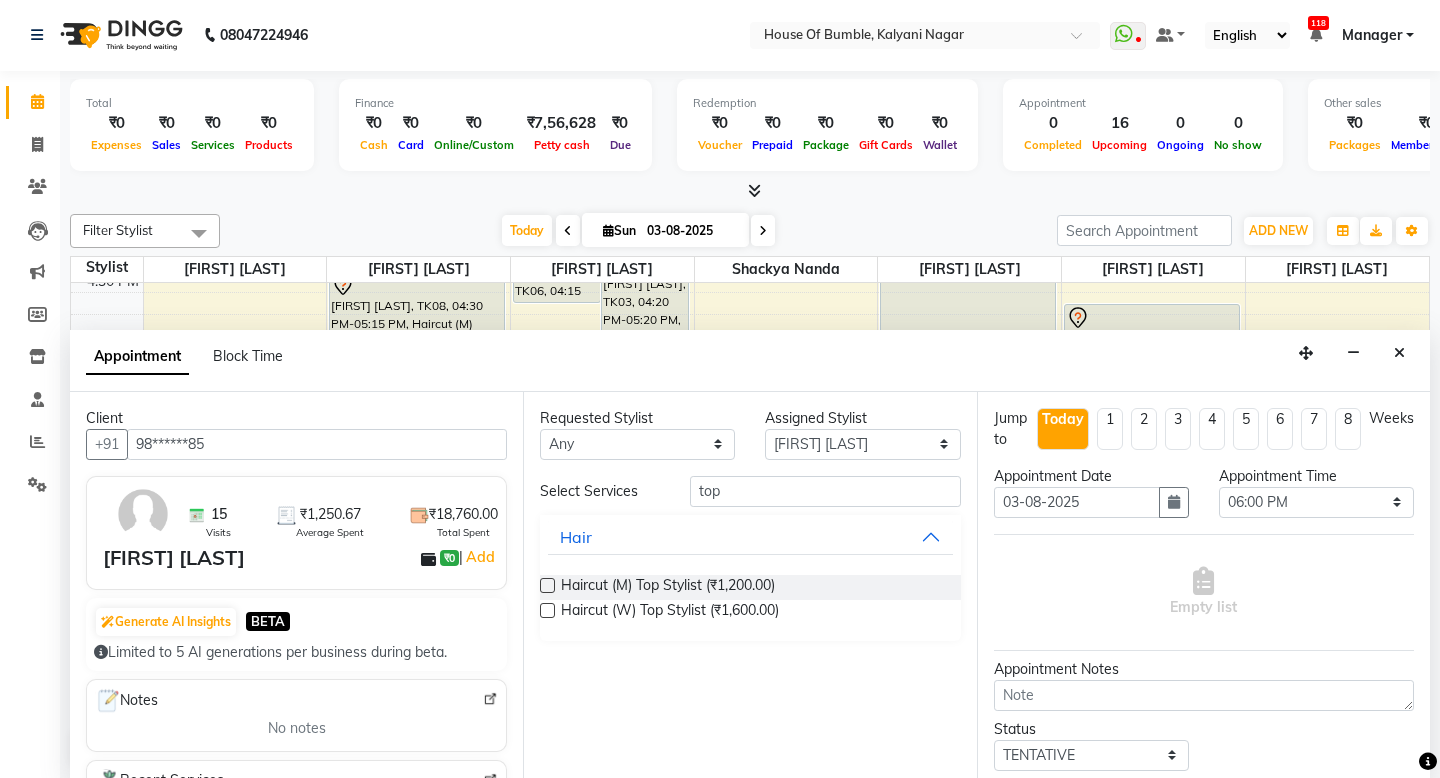 click at bounding box center [547, 585] 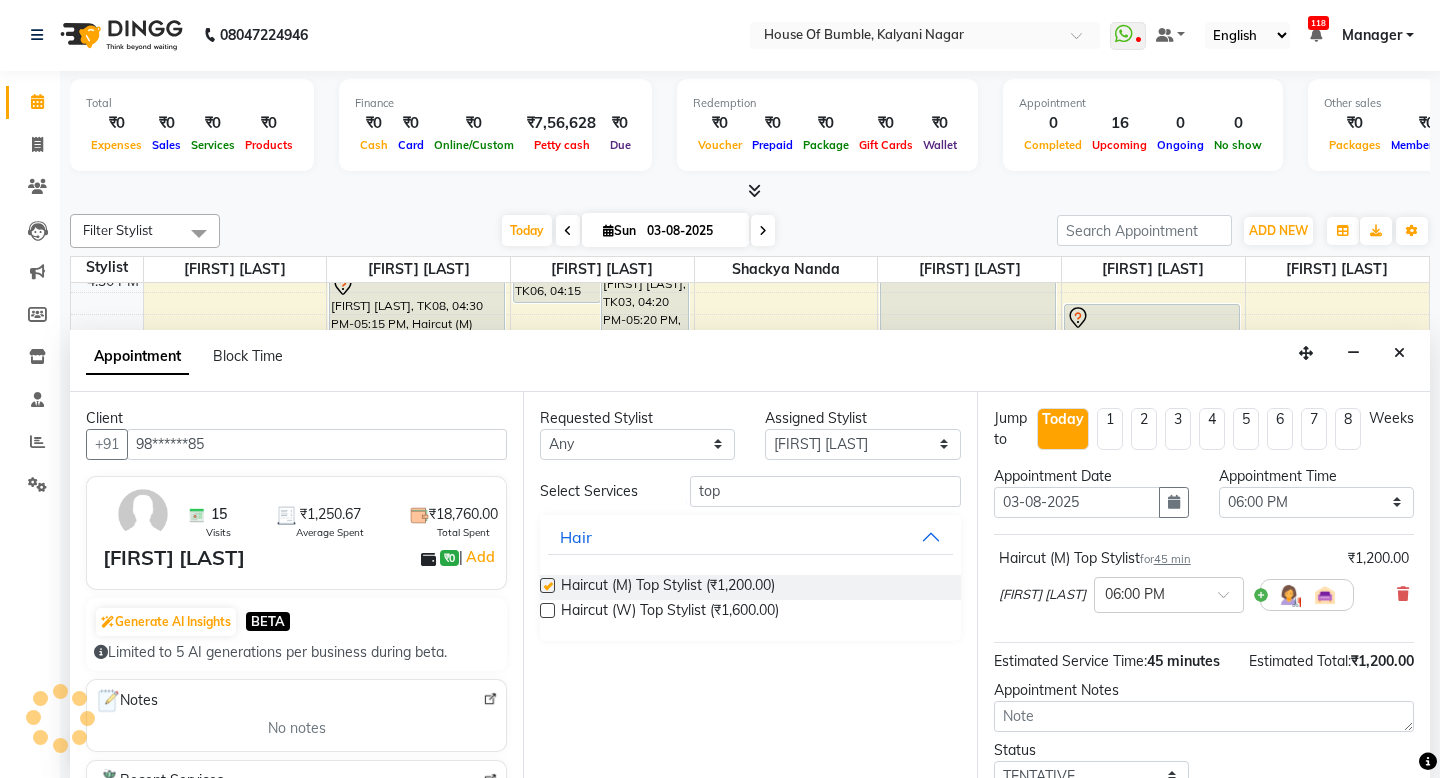checkbox on "false" 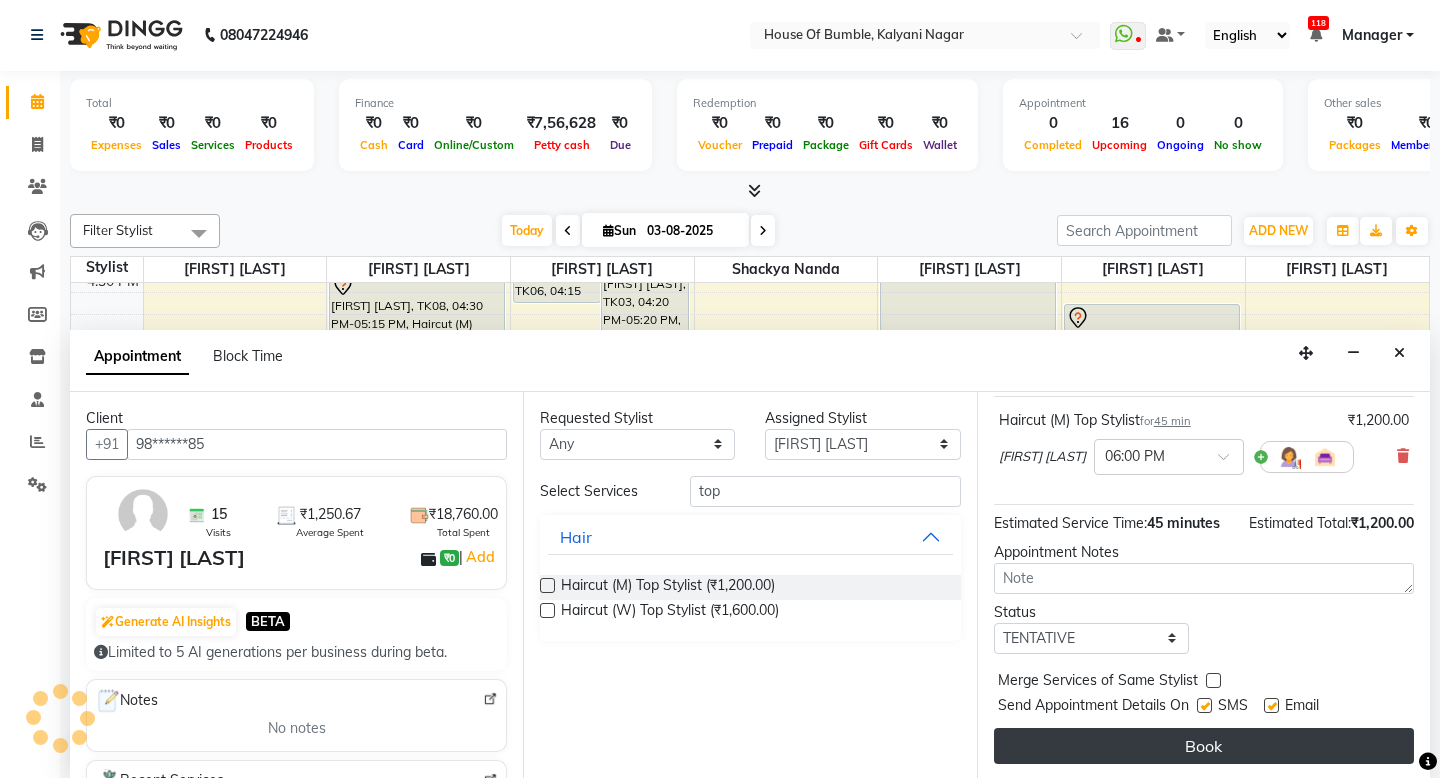 scroll, scrollTop: 138, scrollLeft: 0, axis: vertical 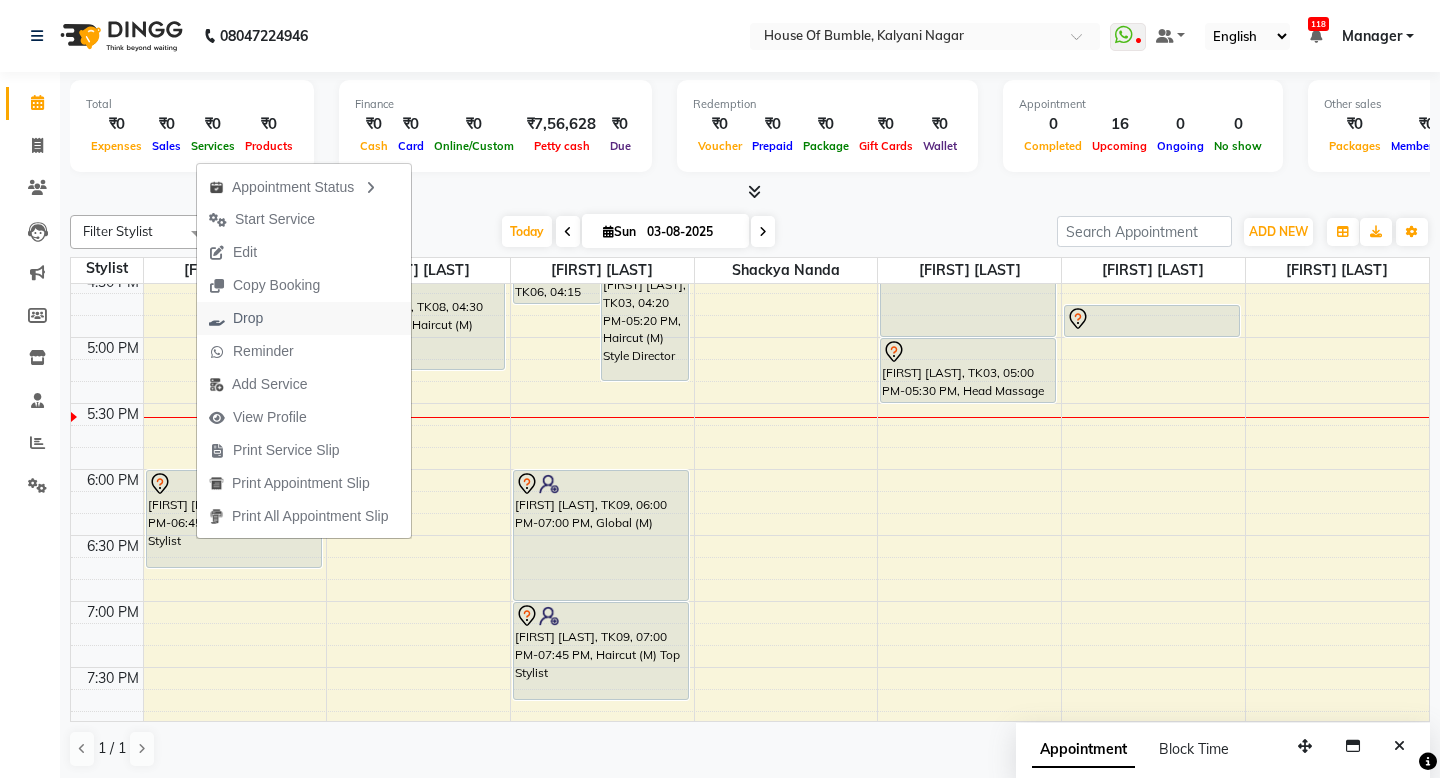 click on "Drop" at bounding box center [248, 318] 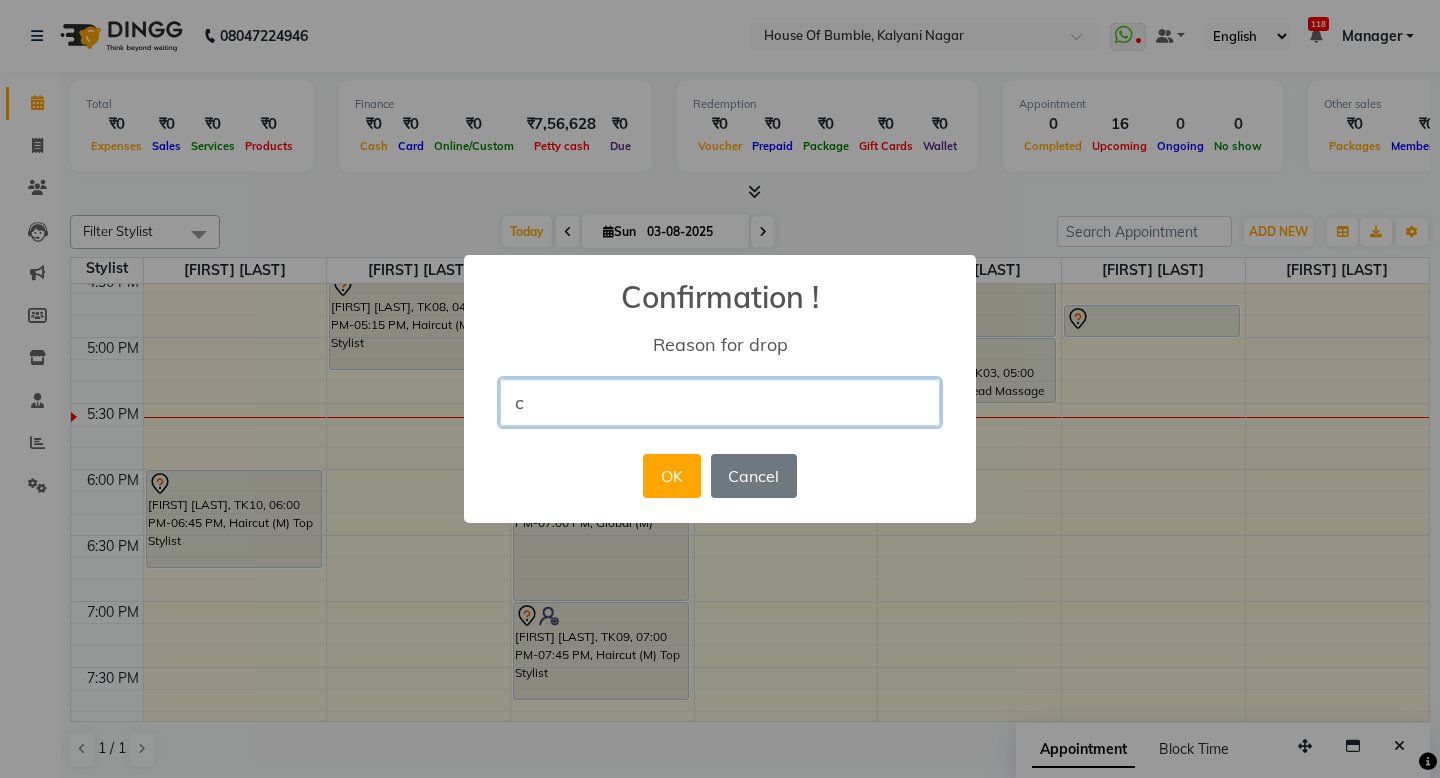 type on "c" 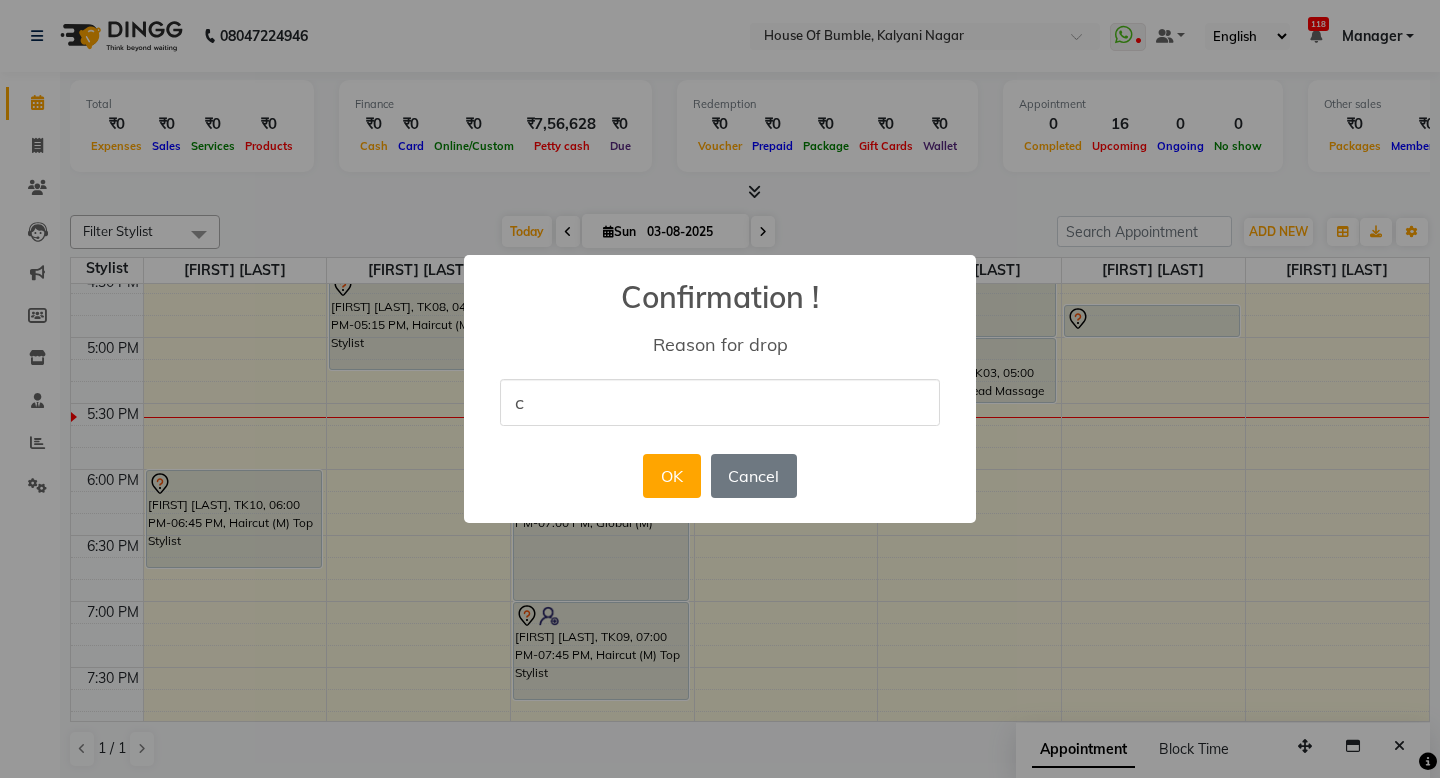 click on "OK No Cancel" at bounding box center [719, 476] 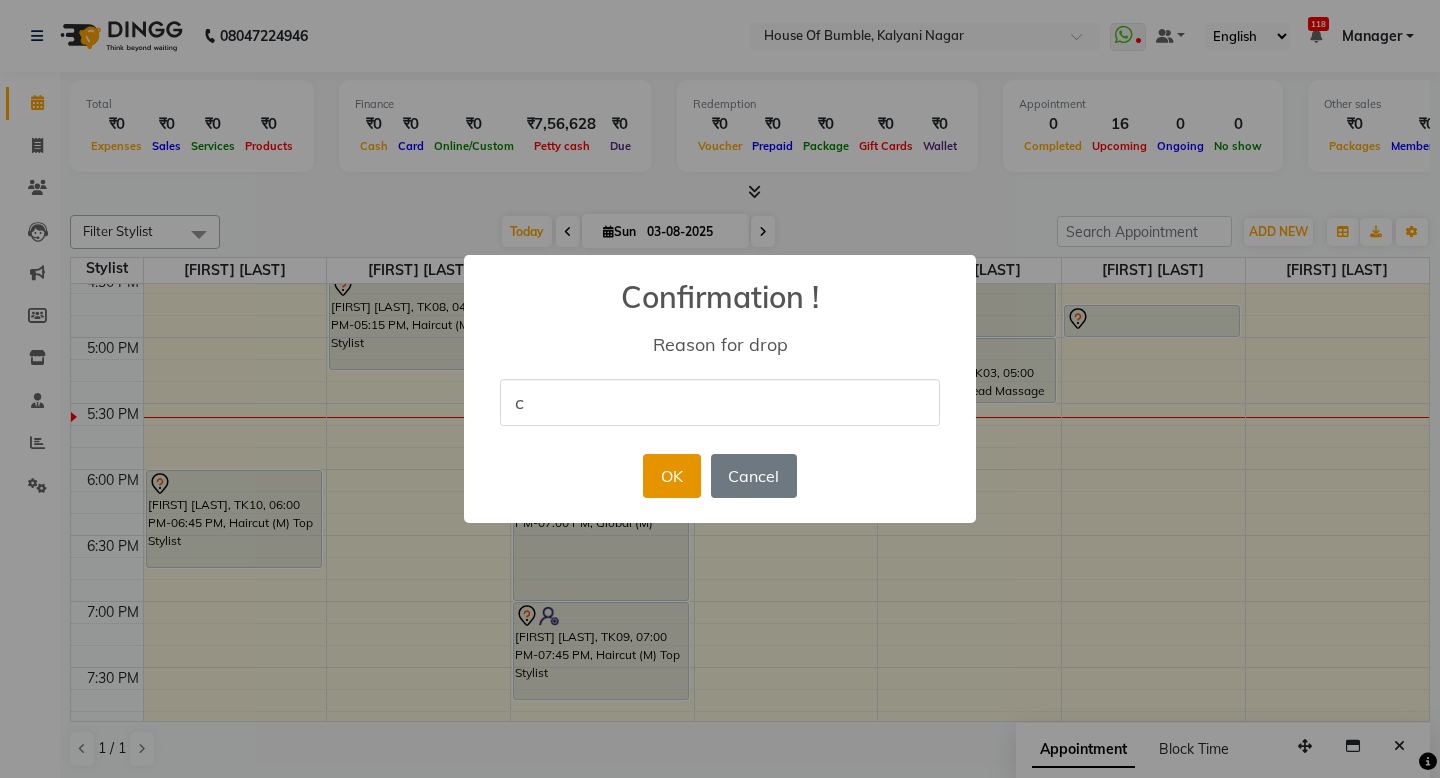 click on "OK" at bounding box center (671, 476) 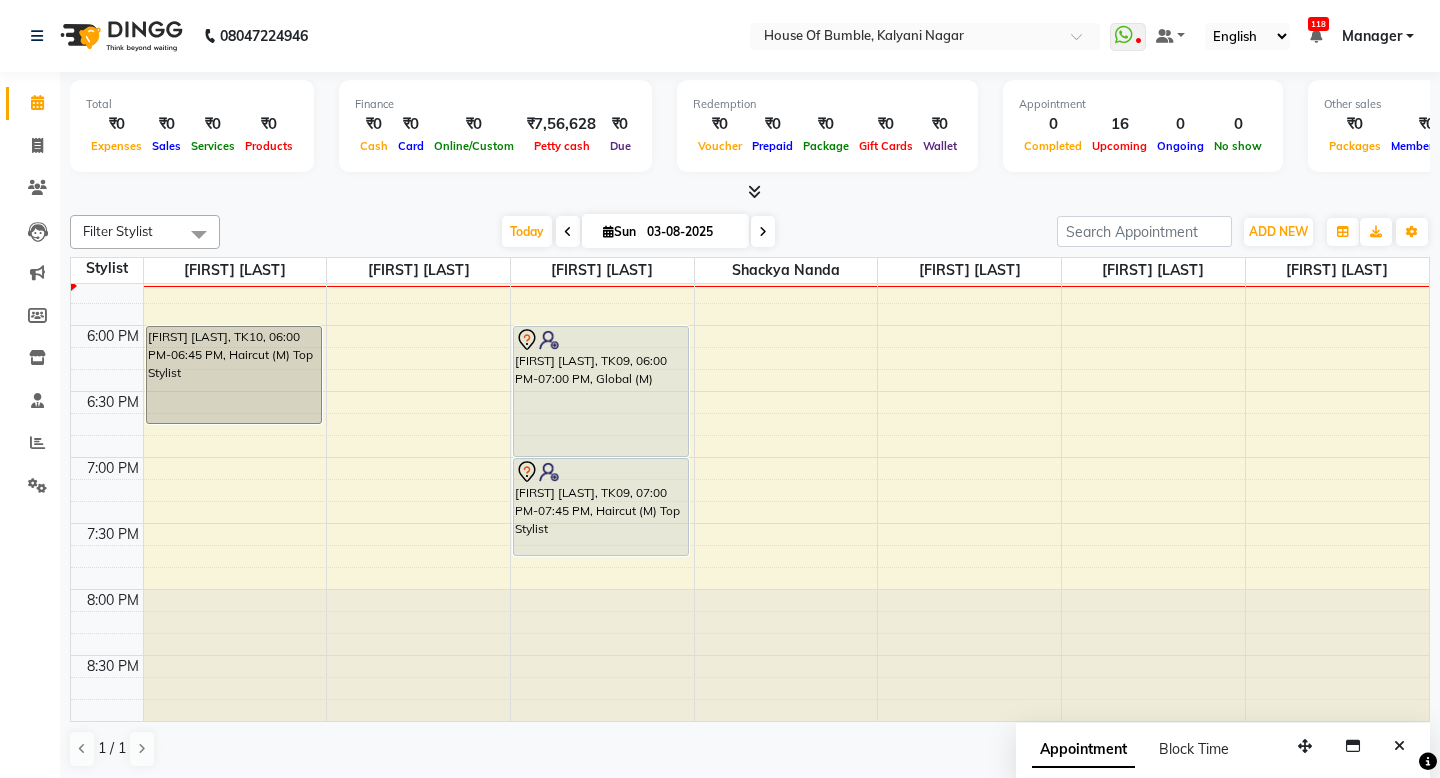 scroll, scrollTop: 1146, scrollLeft: 0, axis: vertical 